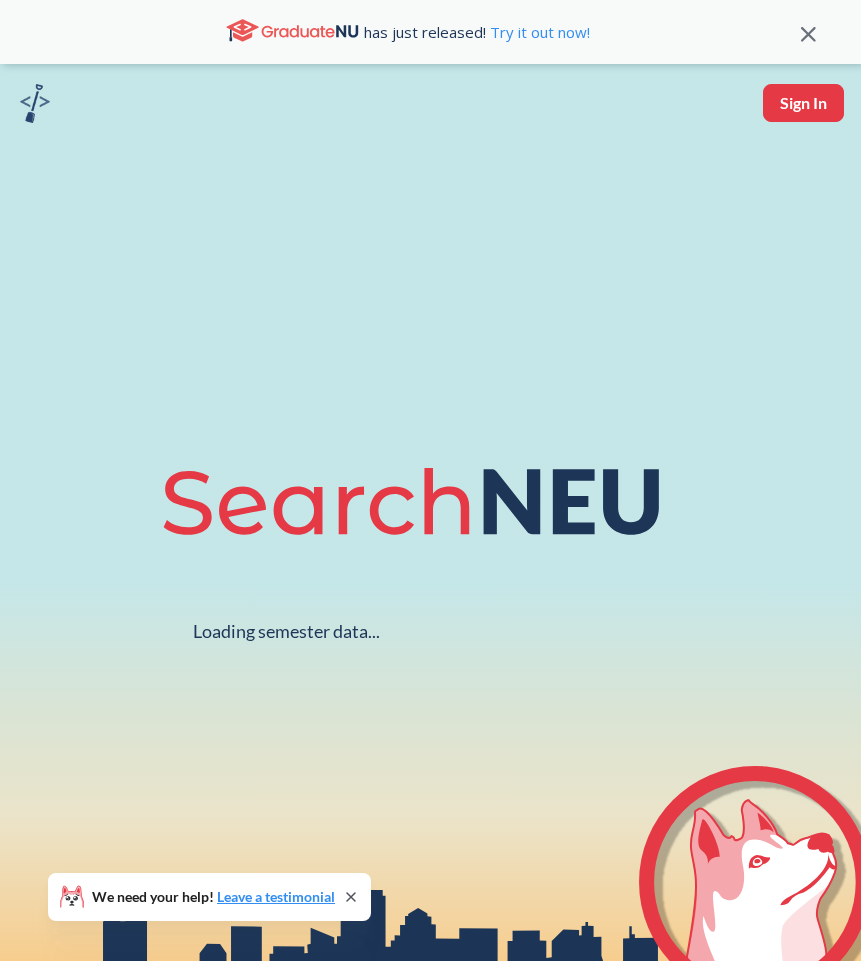 scroll, scrollTop: 0, scrollLeft: 0, axis: both 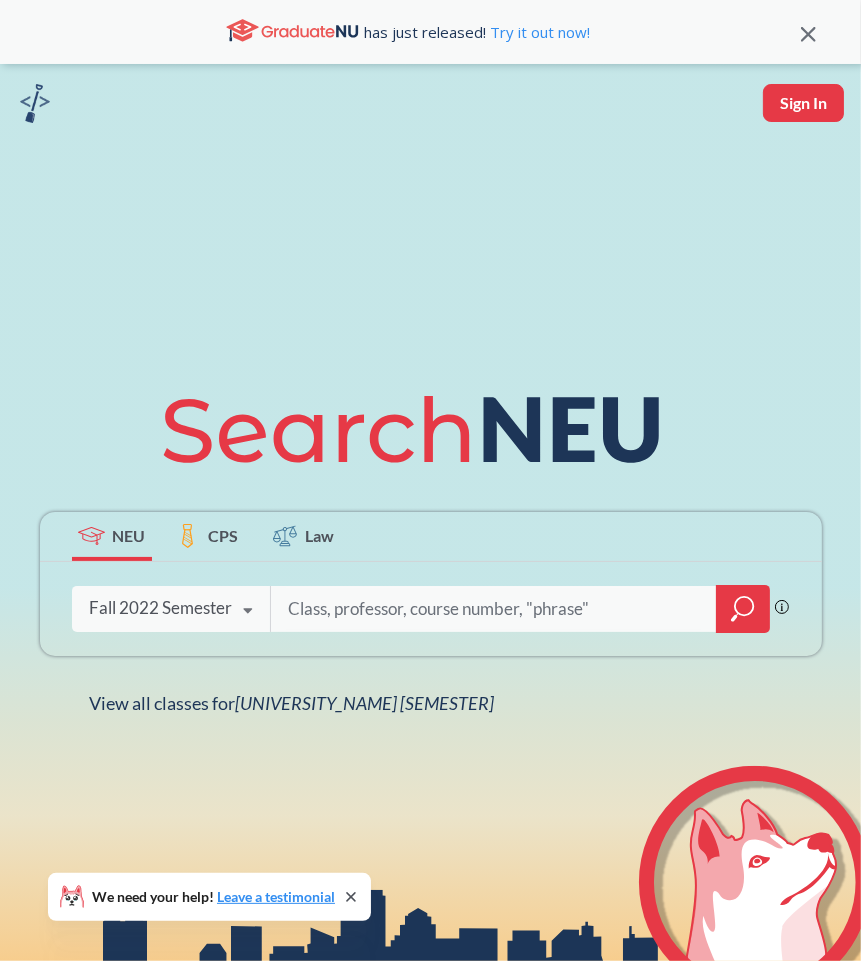click at bounding box center [248, 611] 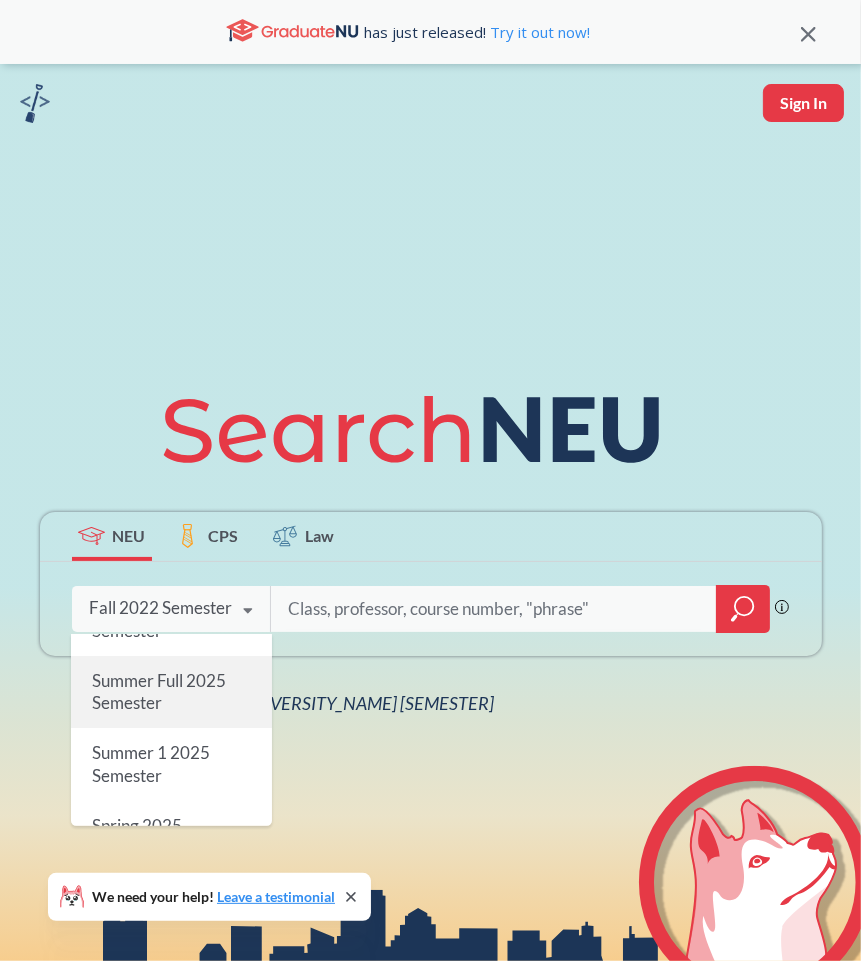 scroll, scrollTop: 102, scrollLeft: 0, axis: vertical 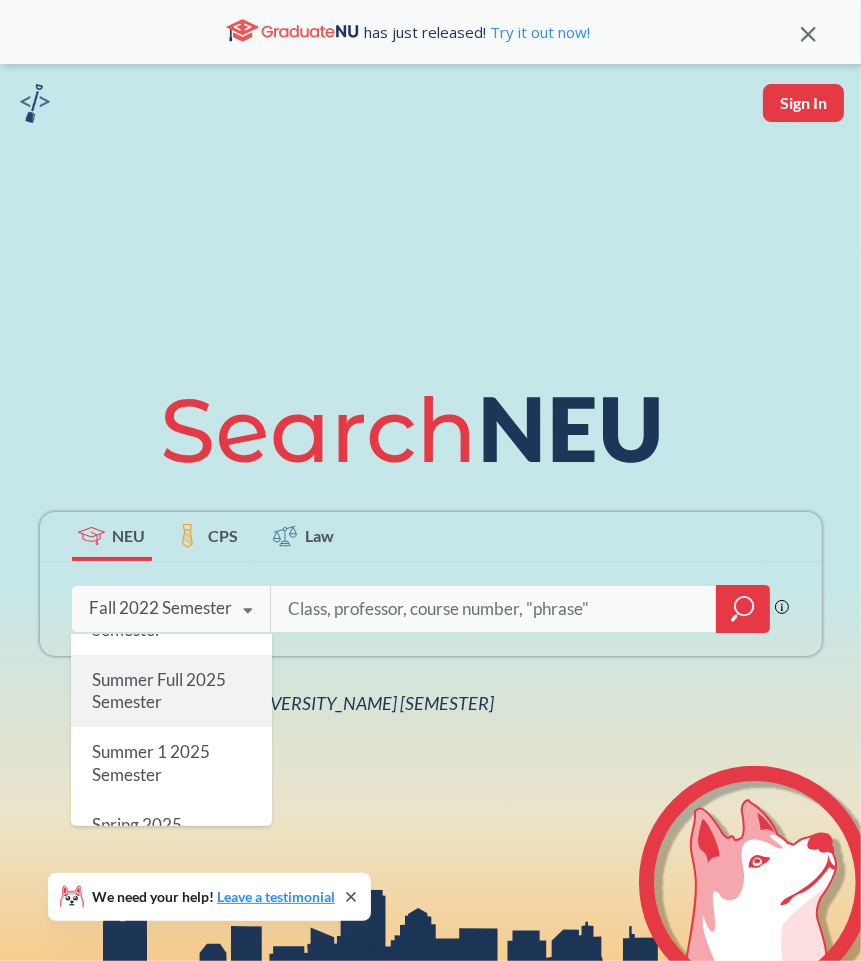 click on "Summer 1 2025 Semester" at bounding box center (171, 763) 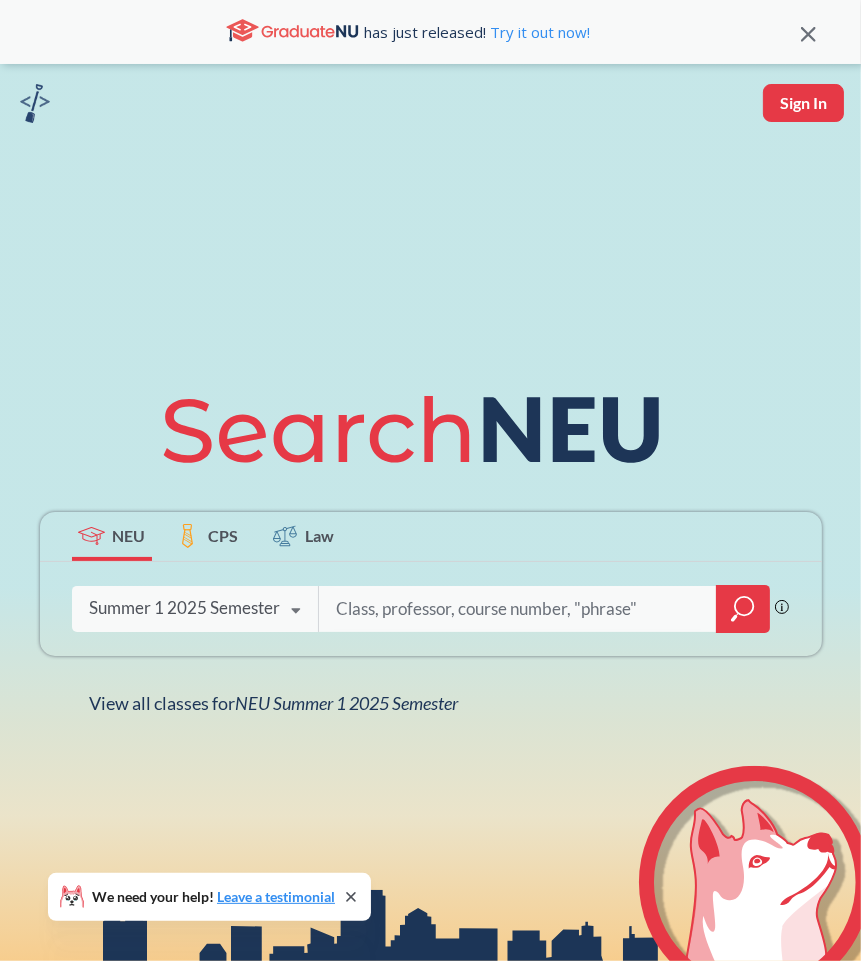 click at bounding box center (518, 609) 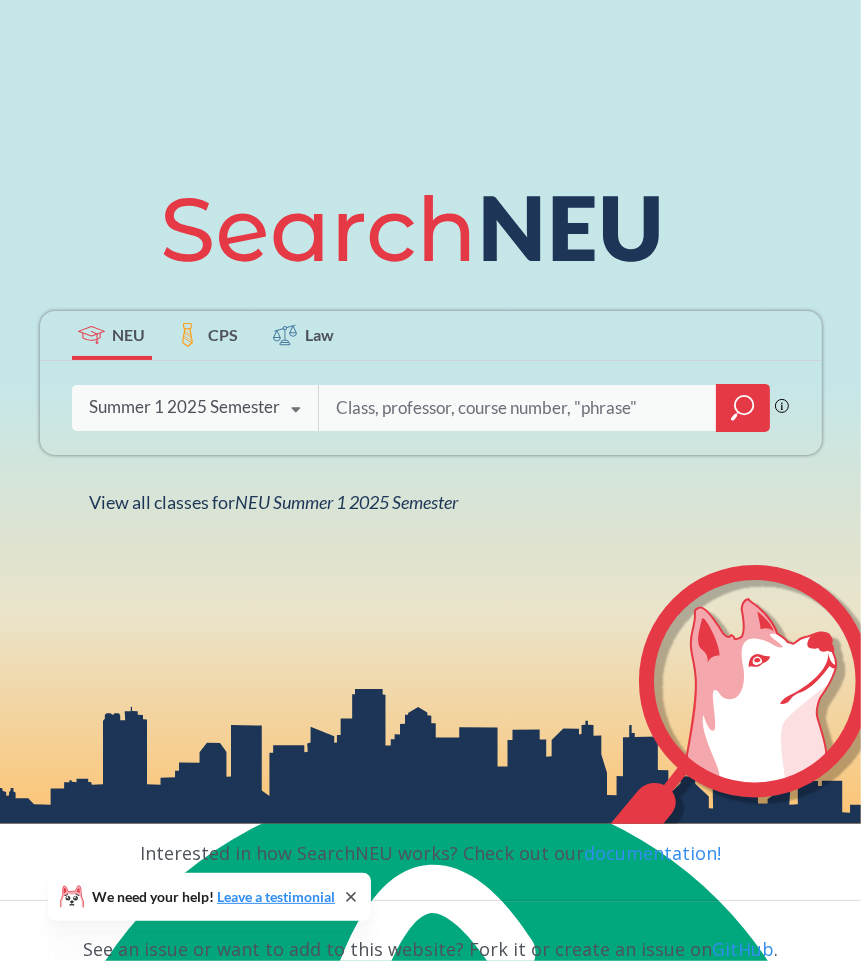 scroll, scrollTop: 209, scrollLeft: 0, axis: vertical 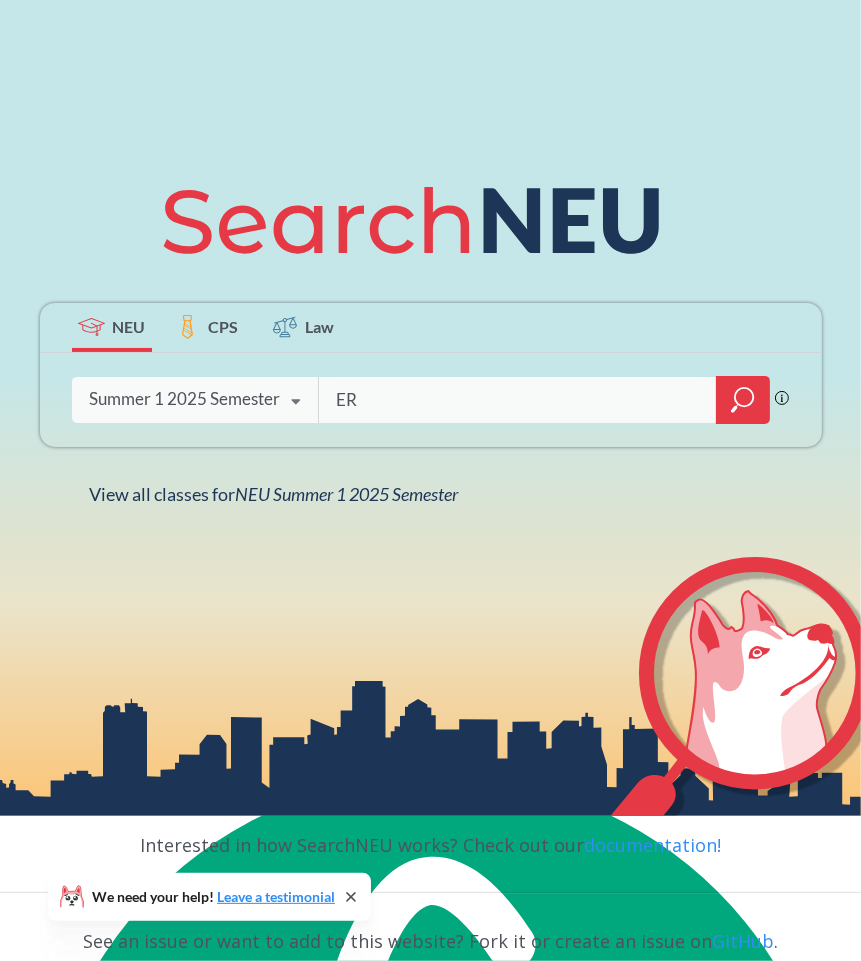 type on "ER" 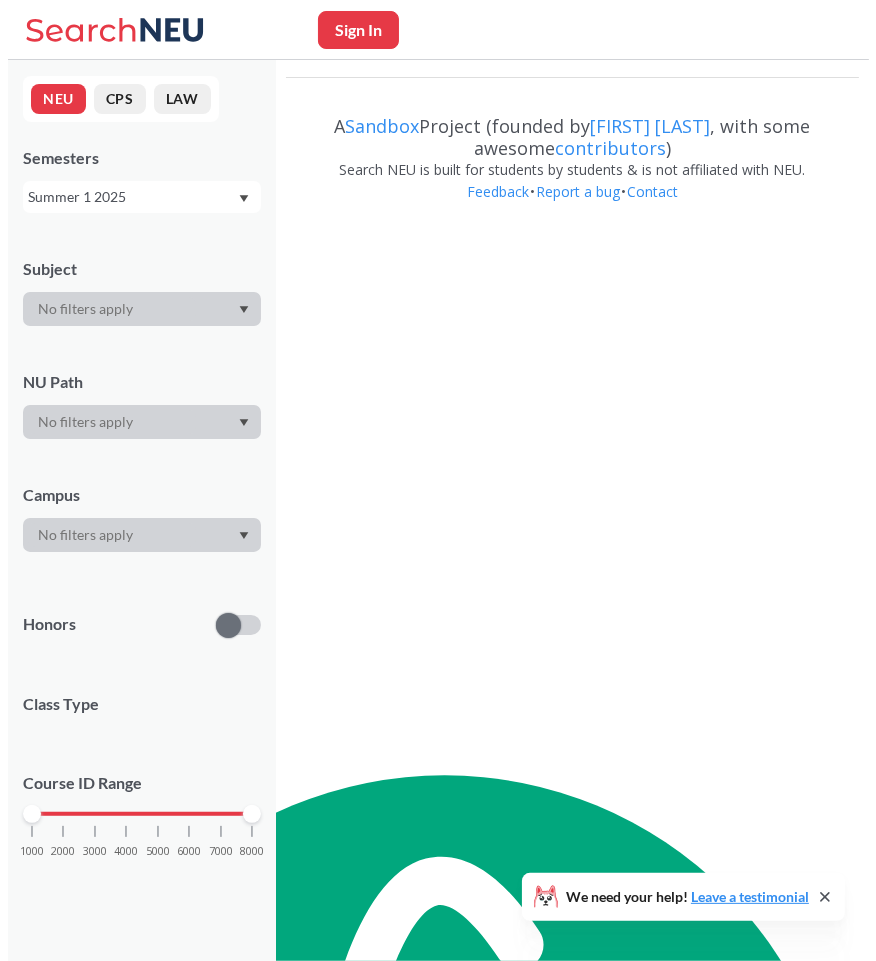 scroll, scrollTop: 0, scrollLeft: 0, axis: both 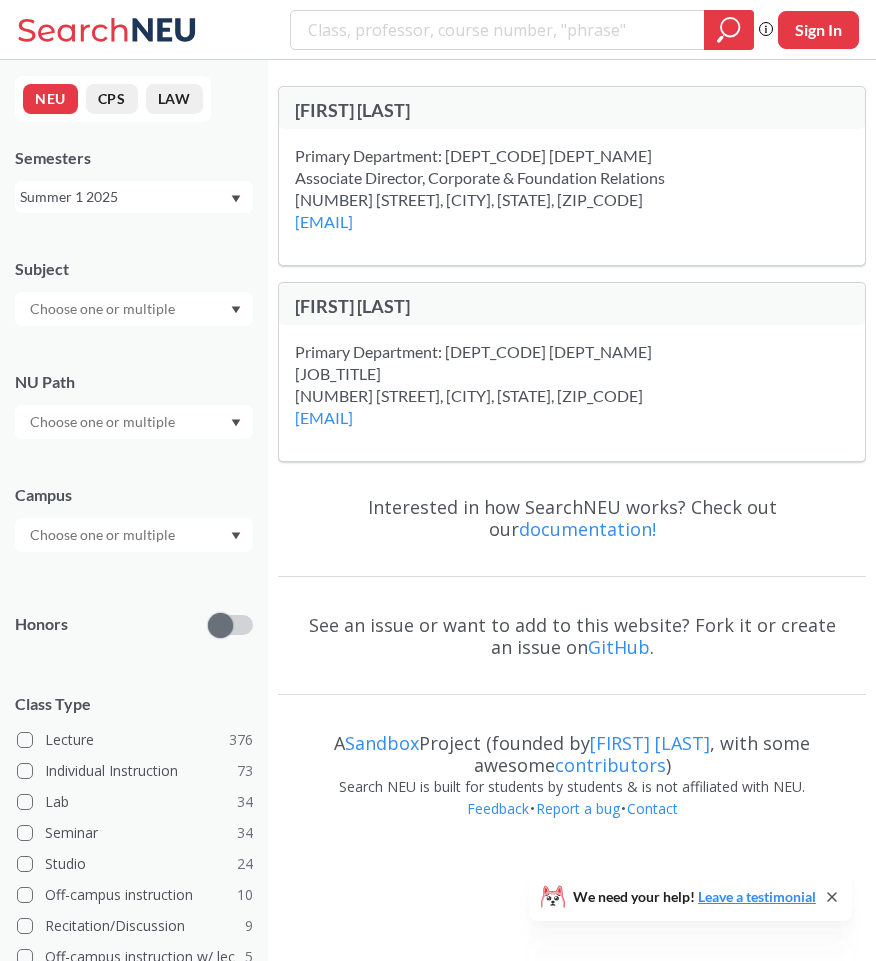 type 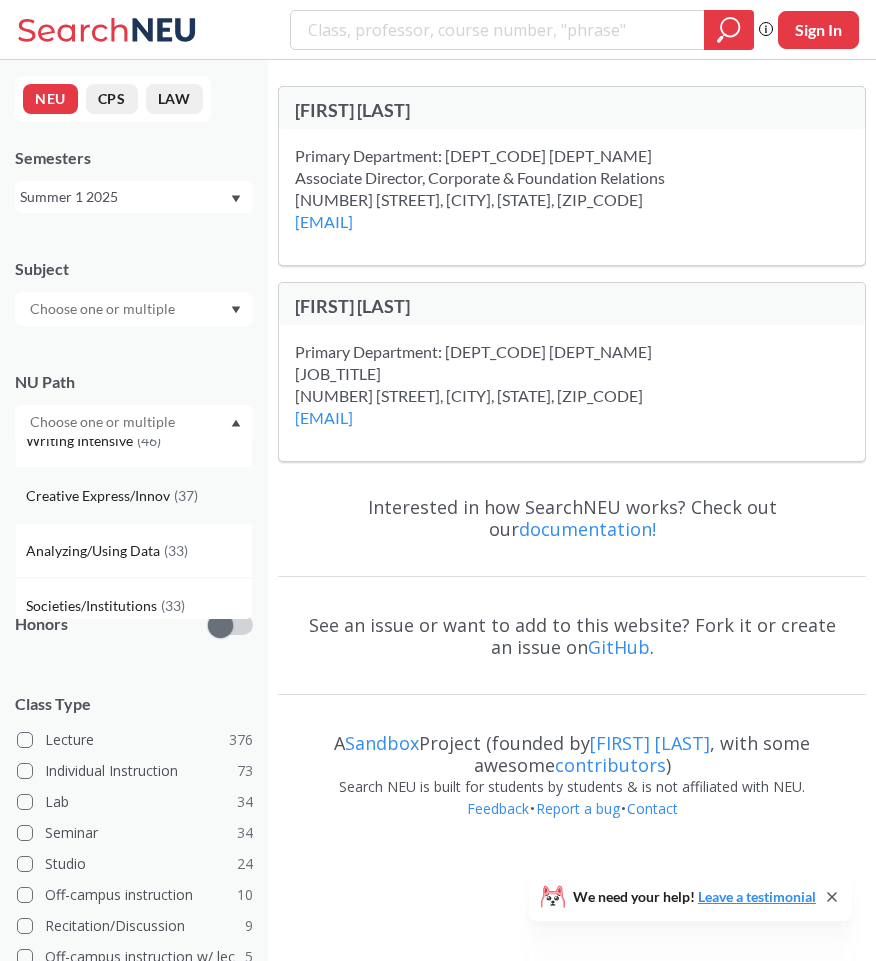 scroll, scrollTop: 28, scrollLeft: 0, axis: vertical 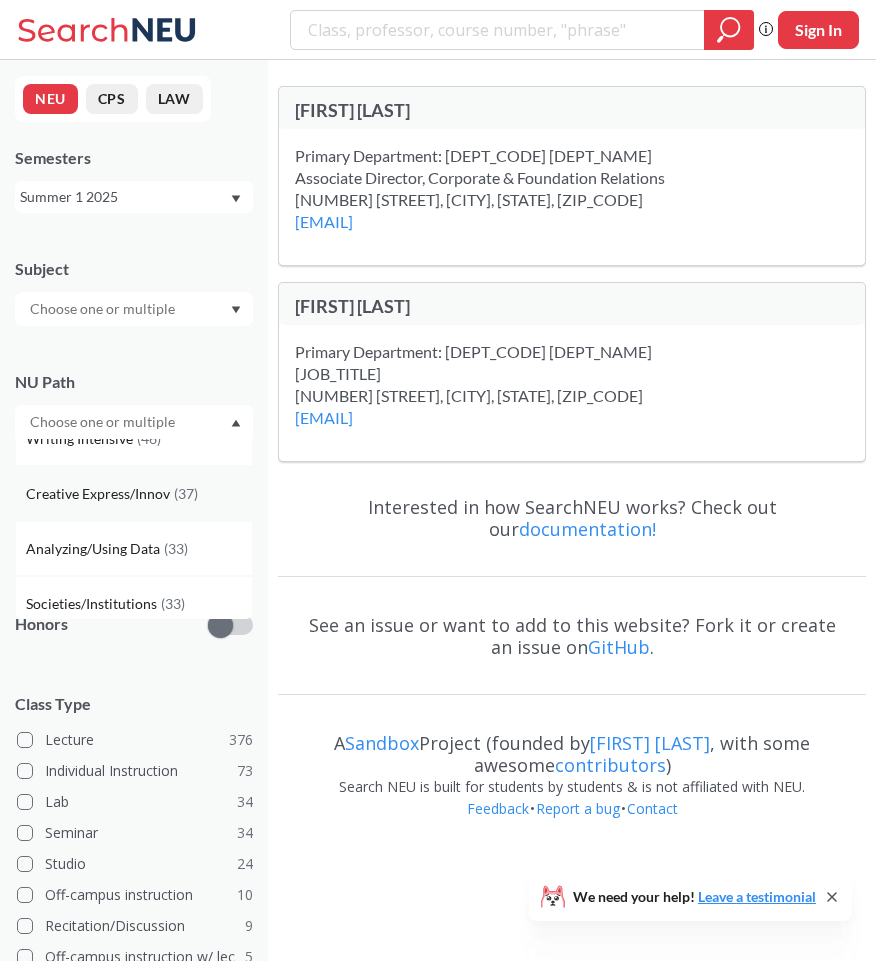 click on "Creative Express/Innov ( 37 )" at bounding box center (134, 493) 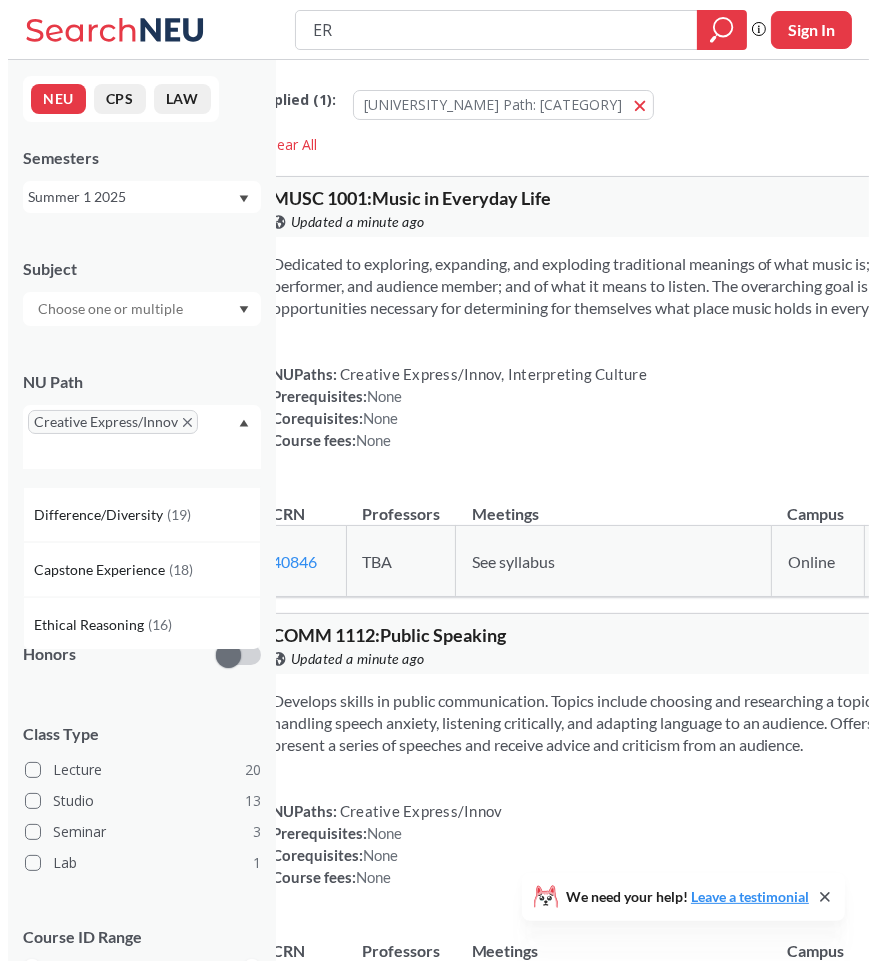 scroll, scrollTop: 264, scrollLeft: 0, axis: vertical 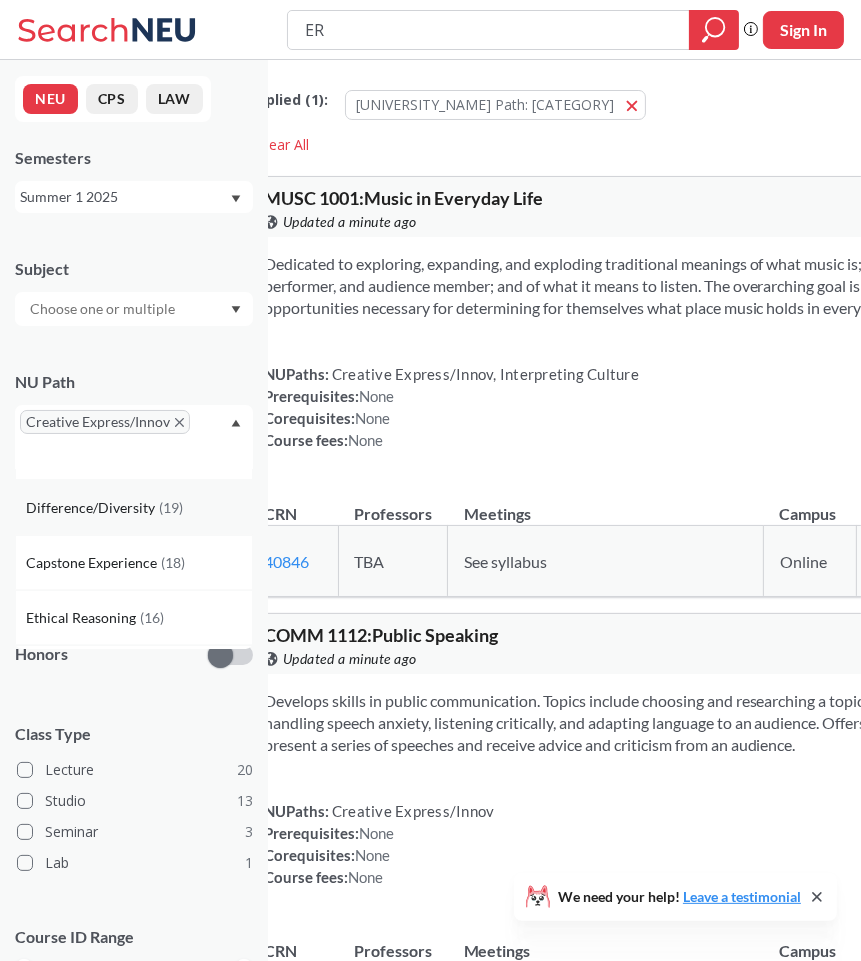 click on "Difference/Diversity ( 19 )" at bounding box center [134, 507] 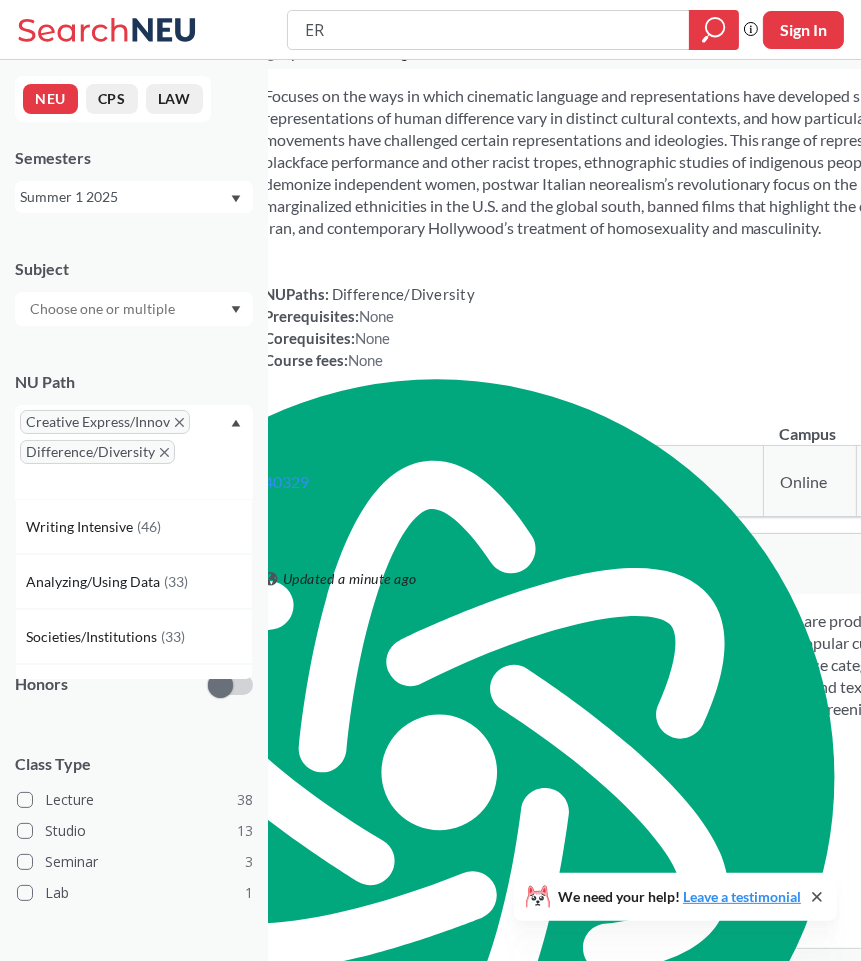 scroll, scrollTop: 608, scrollLeft: 0, axis: vertical 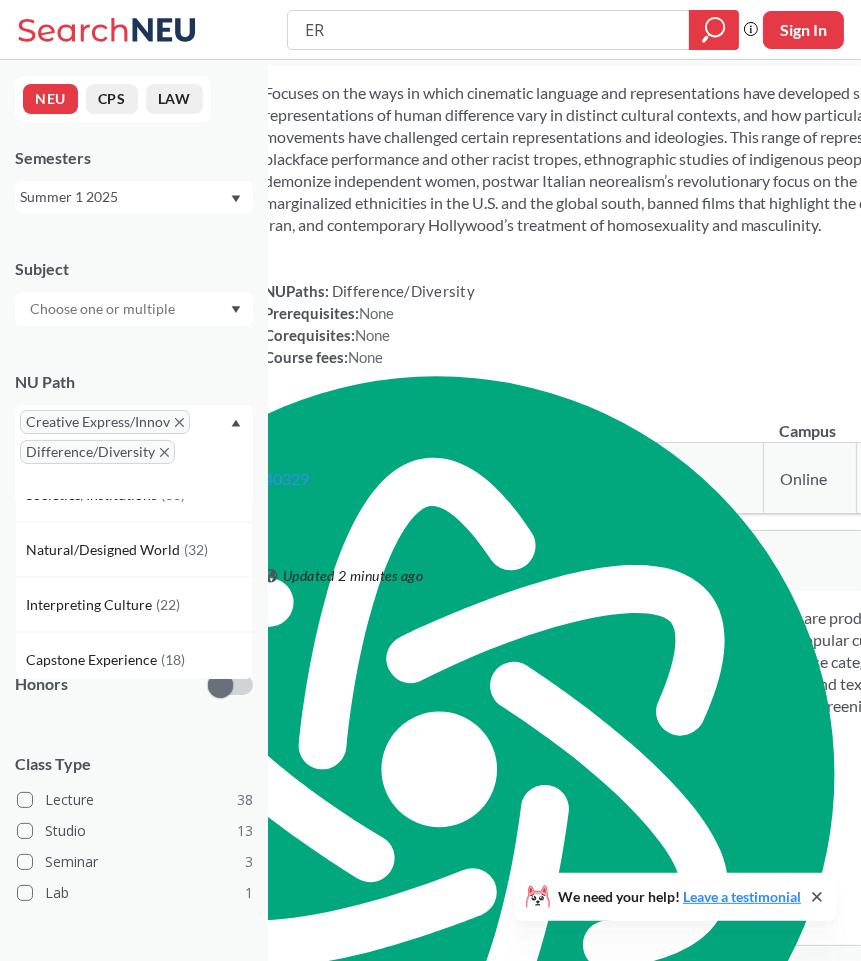 click at bounding box center (179, 422) 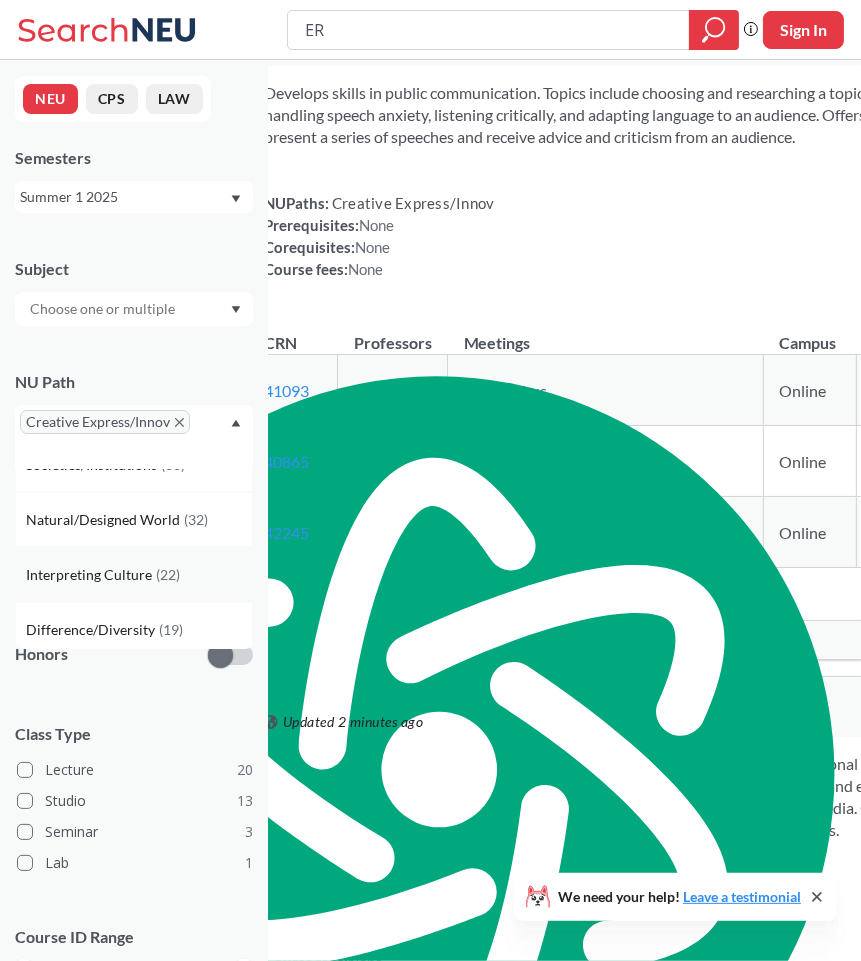scroll, scrollTop: 152, scrollLeft: 0, axis: vertical 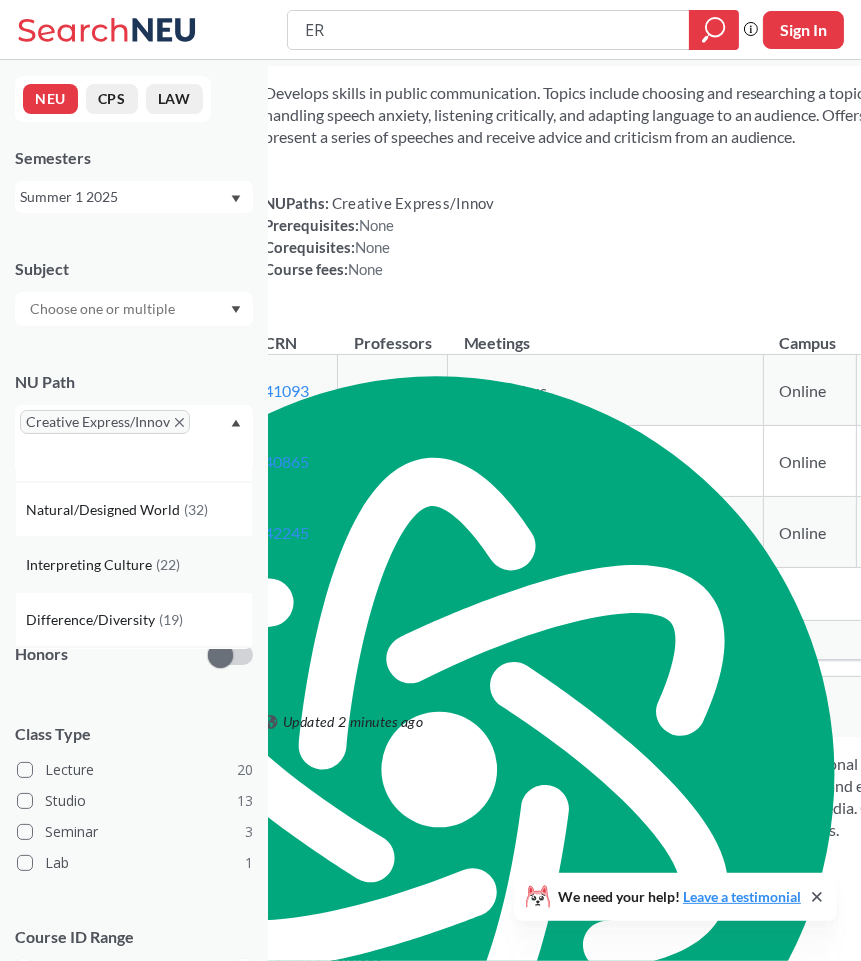 click on "Interpreting Culture" at bounding box center [81, 345] 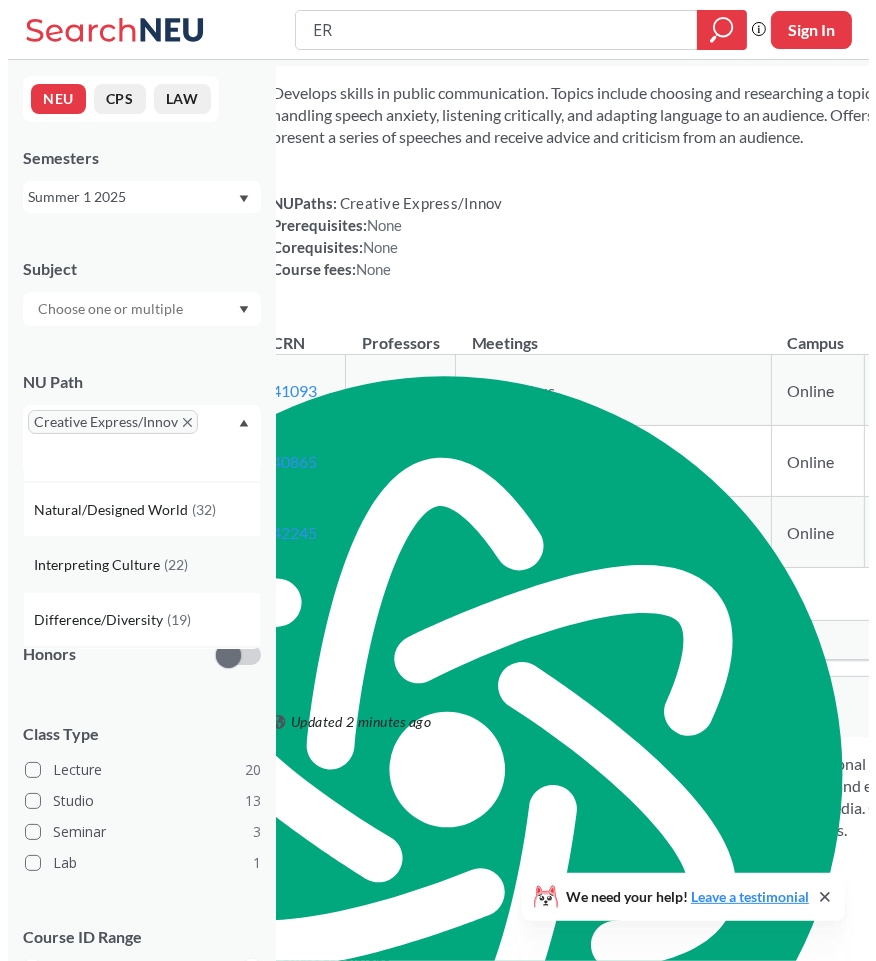 scroll, scrollTop: 0, scrollLeft: 0, axis: both 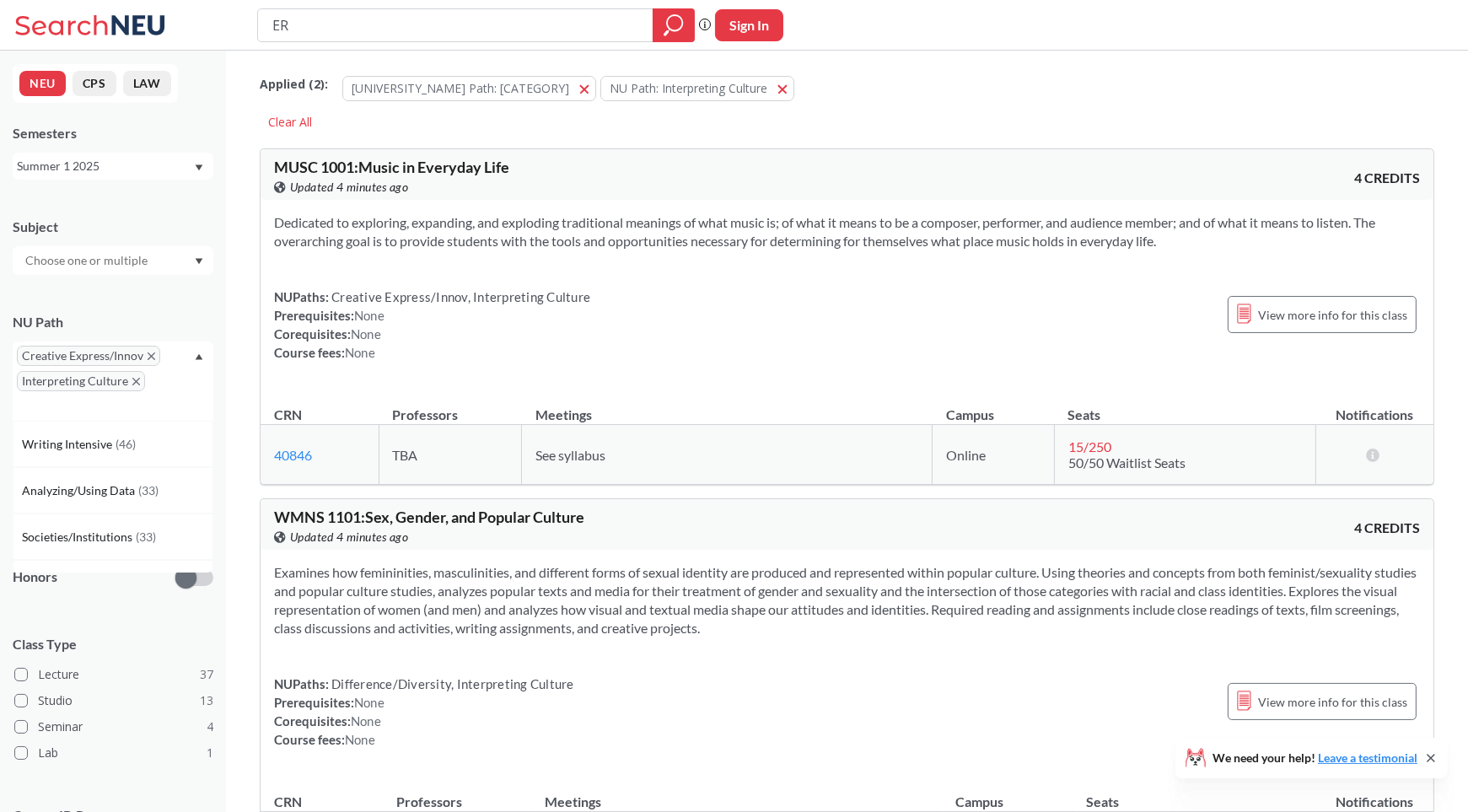 click at bounding box center [151, 356] 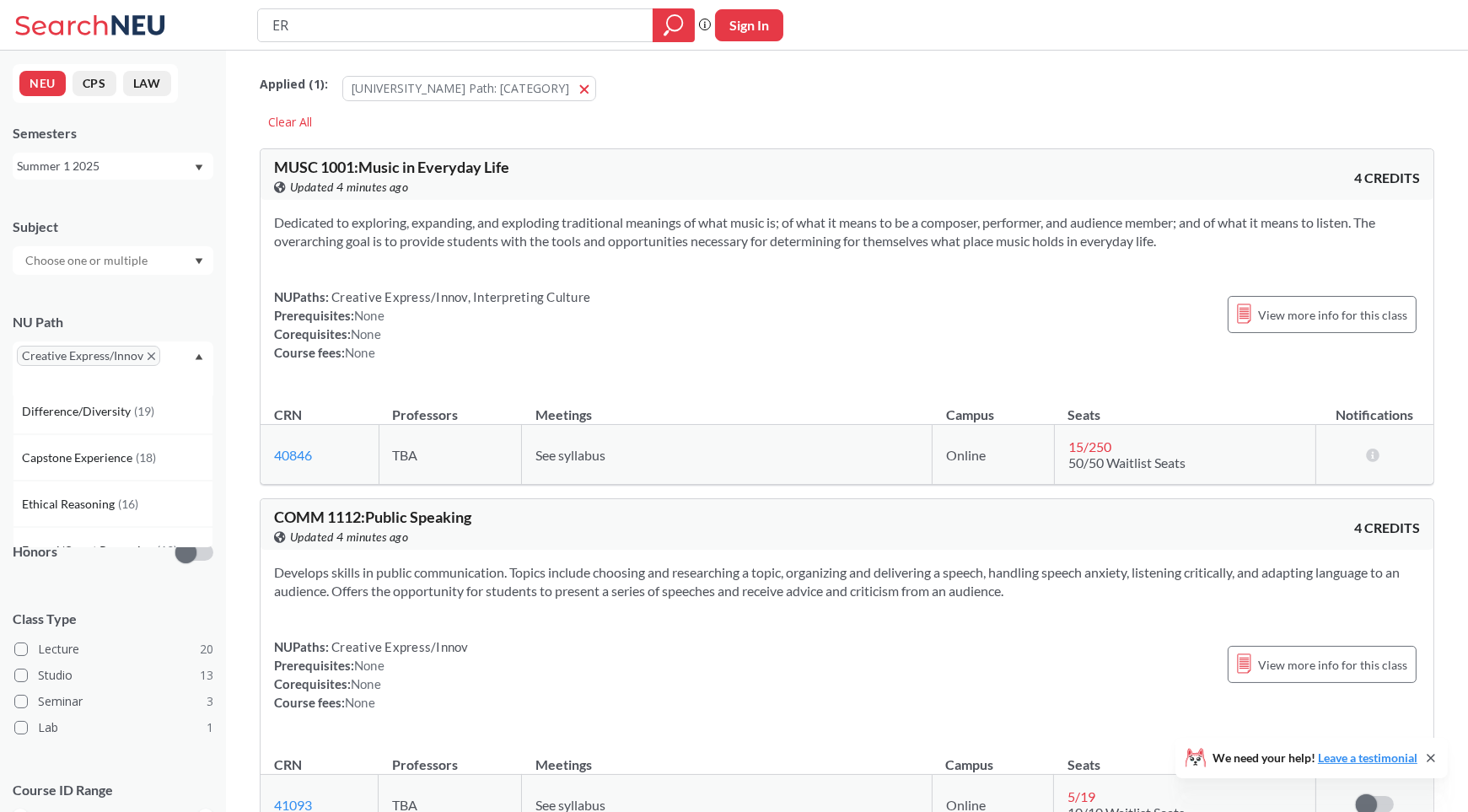 scroll, scrollTop: 248, scrollLeft: 0, axis: vertical 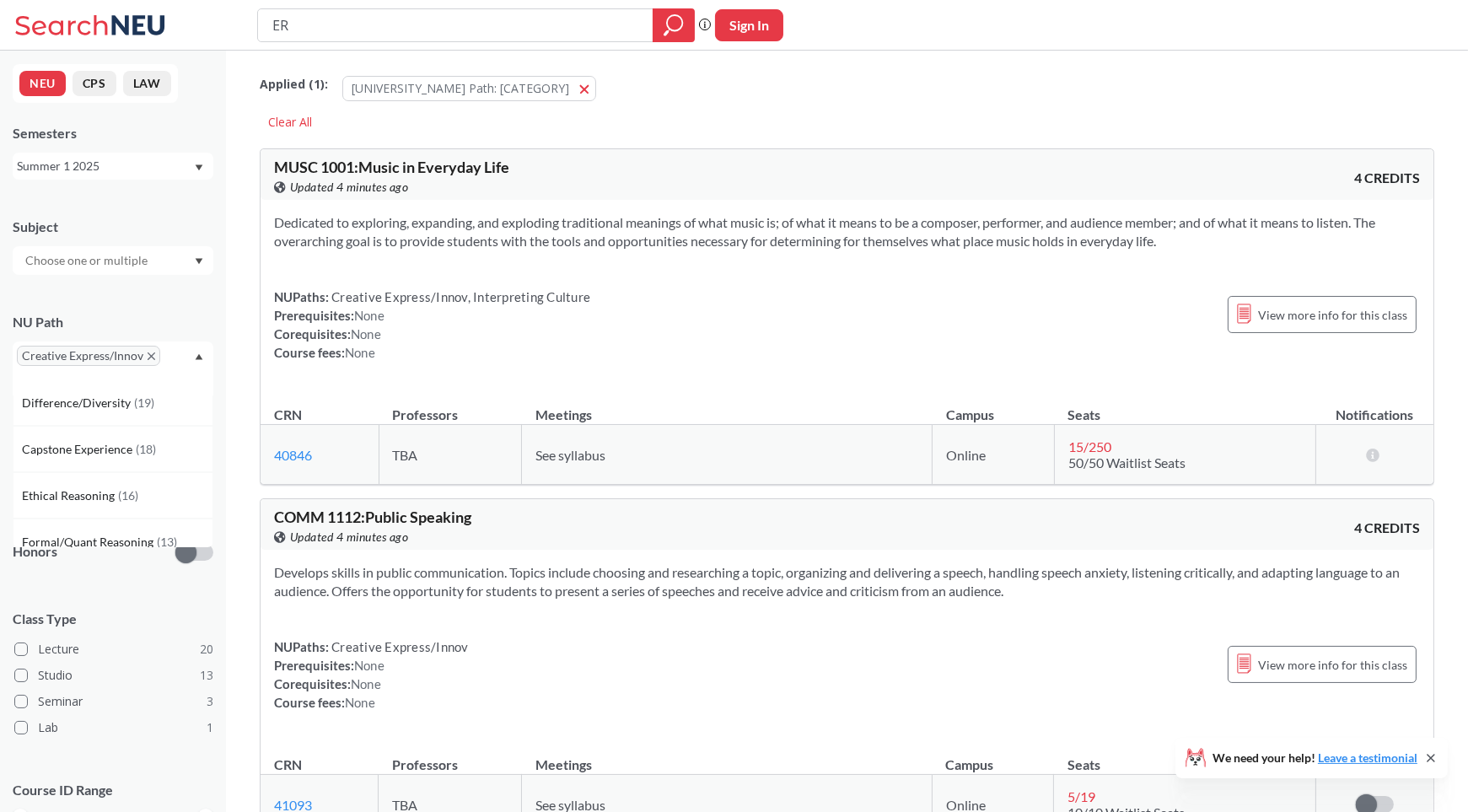 click on "Ethical Reasoning" at bounding box center [68, 171] 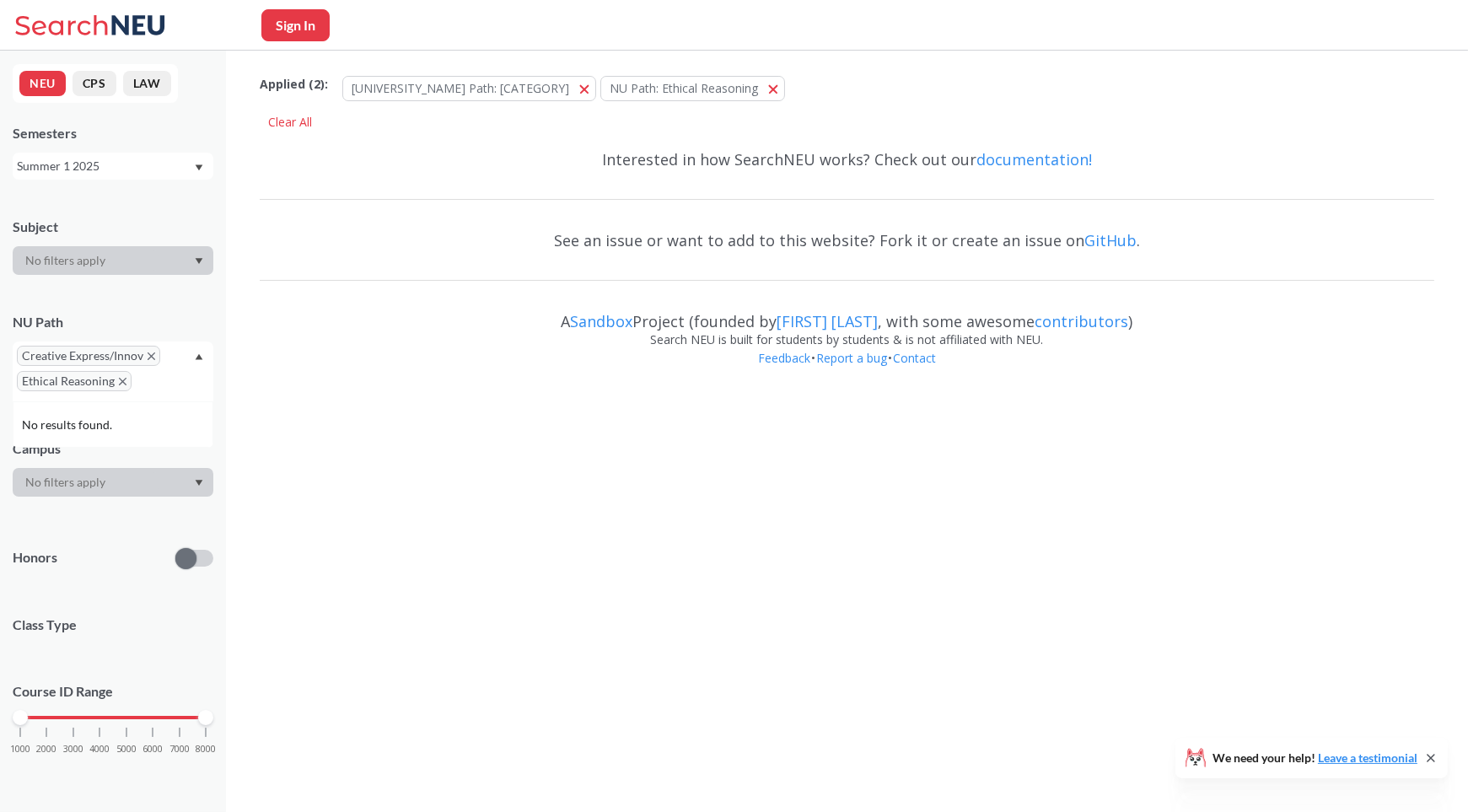 scroll, scrollTop: 0, scrollLeft: 0, axis: both 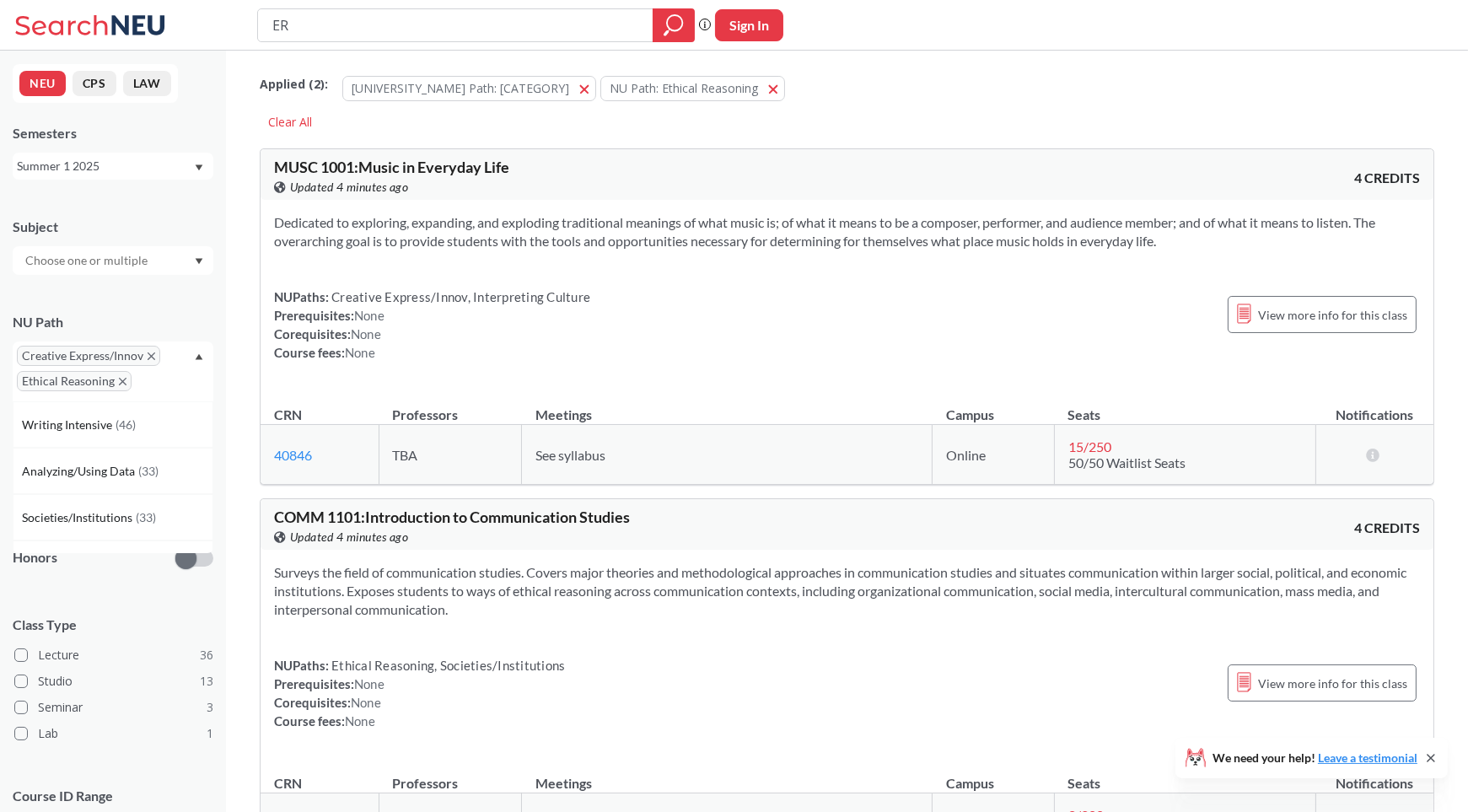 click on "Creative Express/Innov Ethical Reasoning" at bounding box center [113, 371] 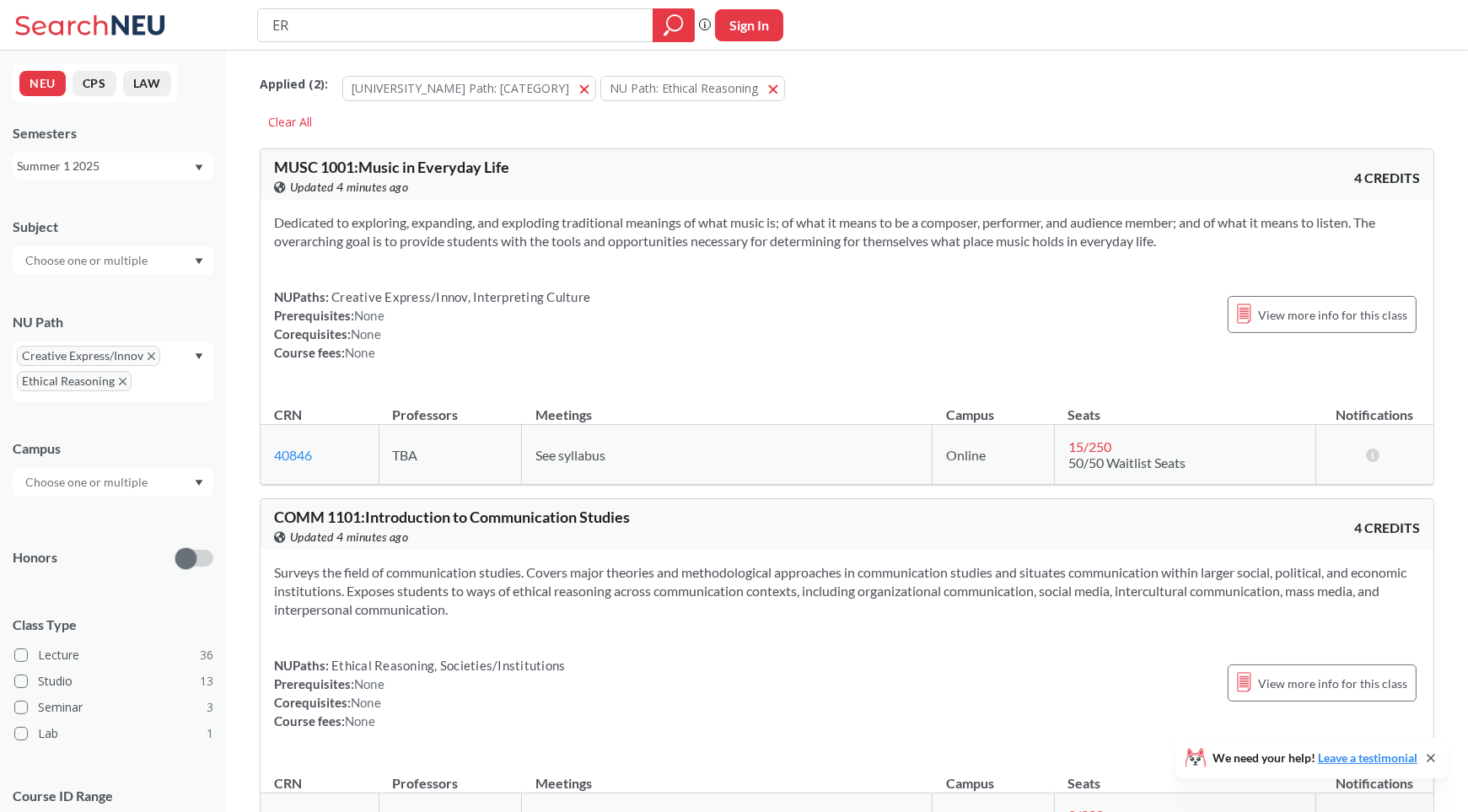 click at bounding box center (113, 261) 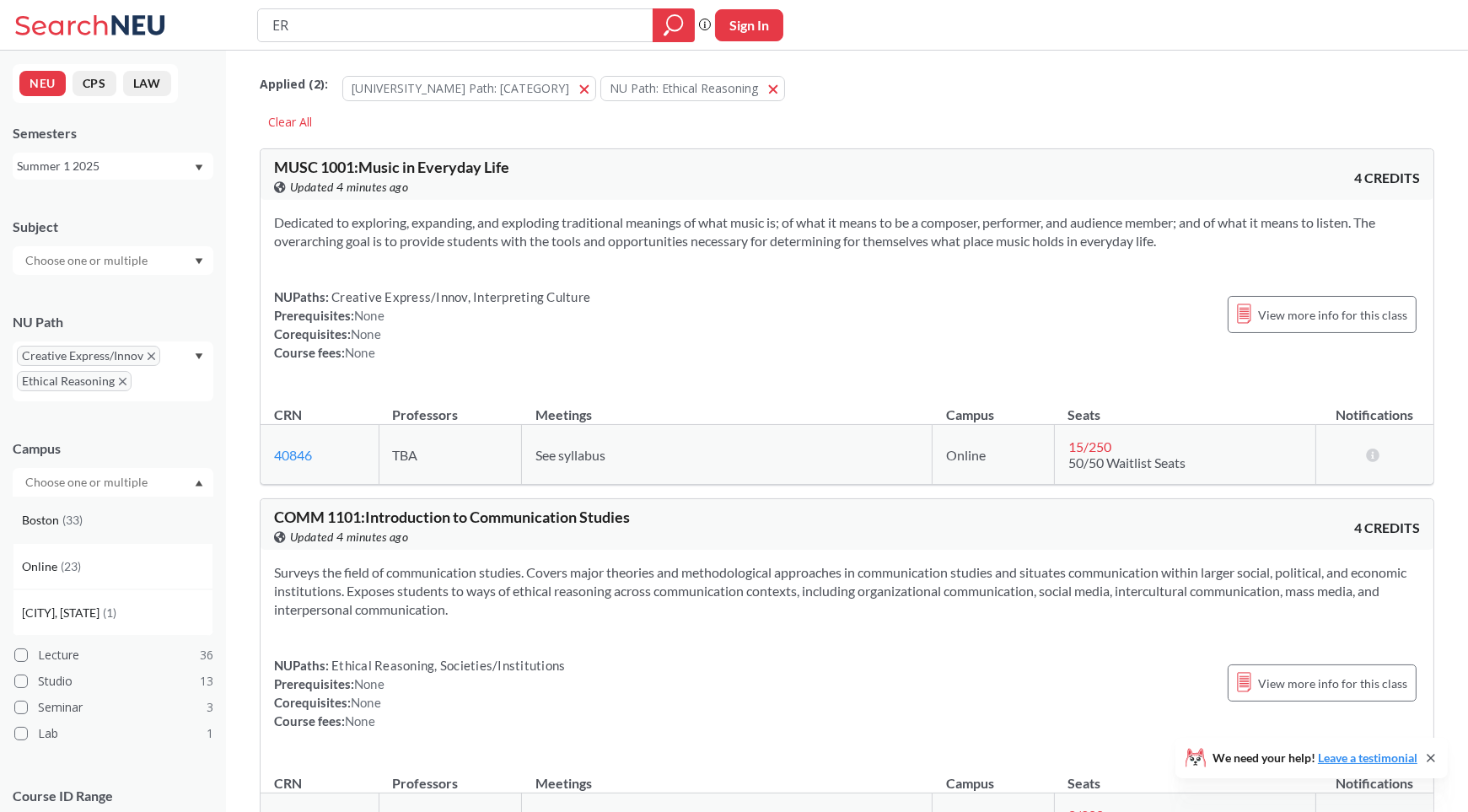 click on "Boston ( 33 )" at bounding box center (117, 520) 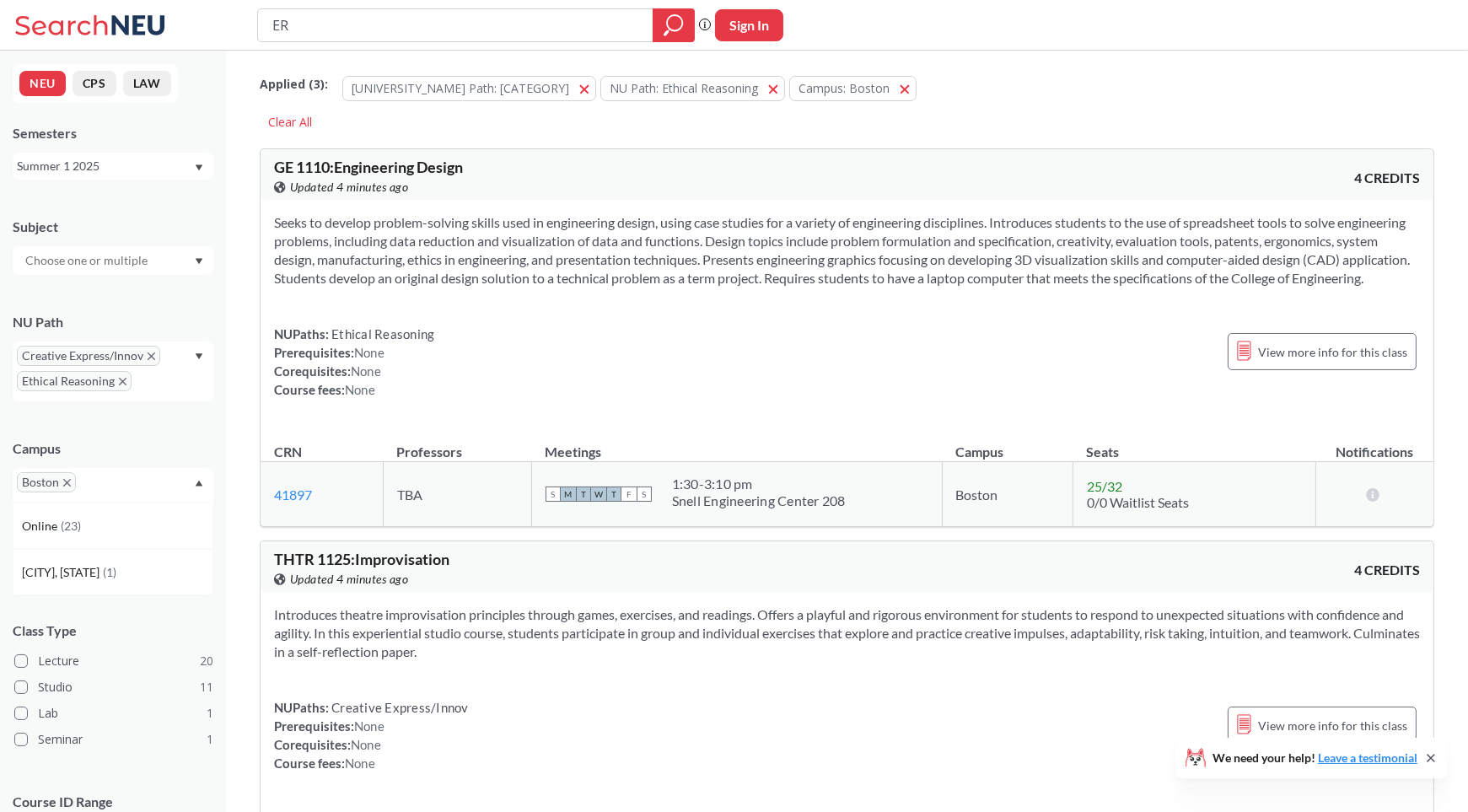 click on "Boston" at bounding box center (113, 485) 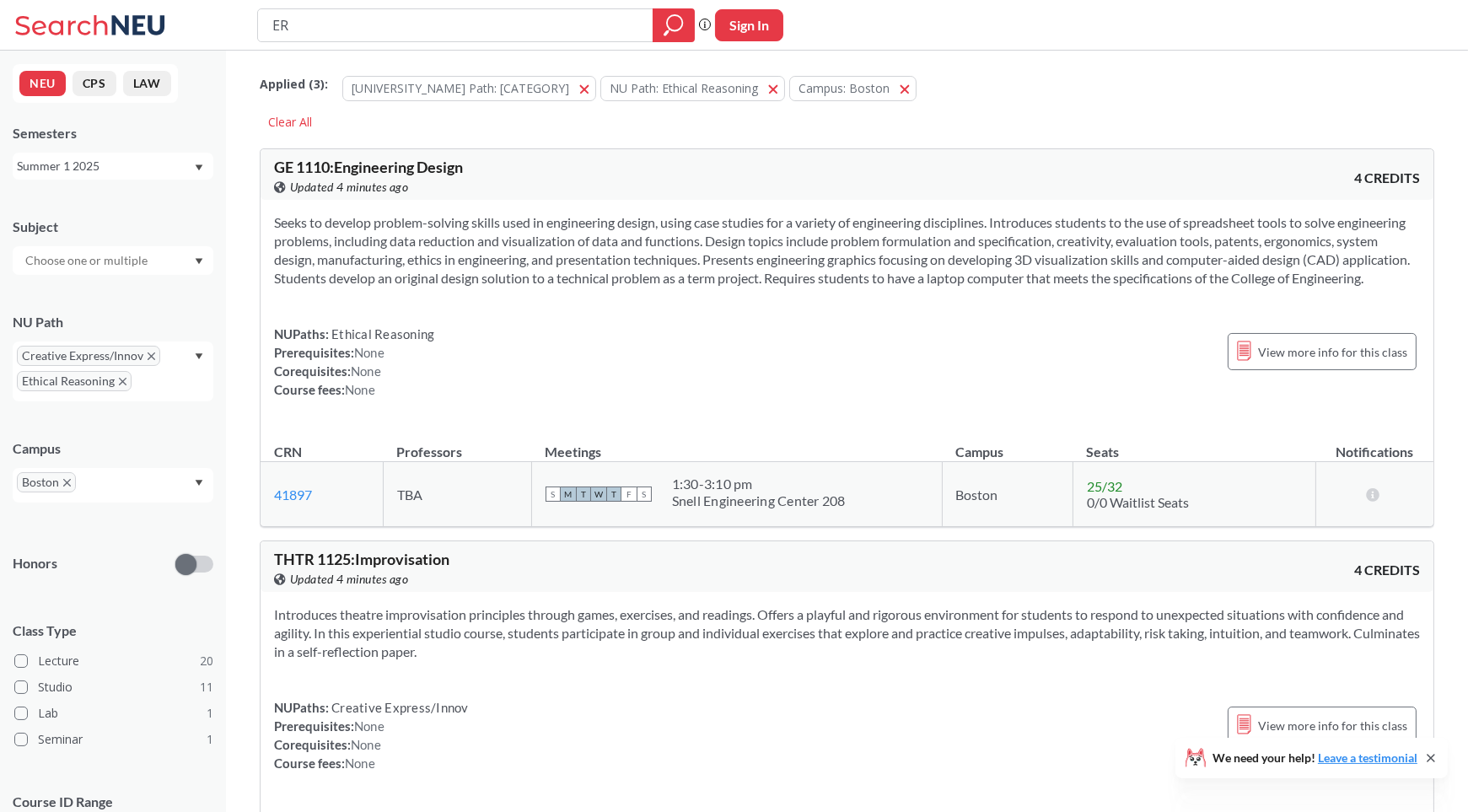 click on "Boston" at bounding box center (113, 261) 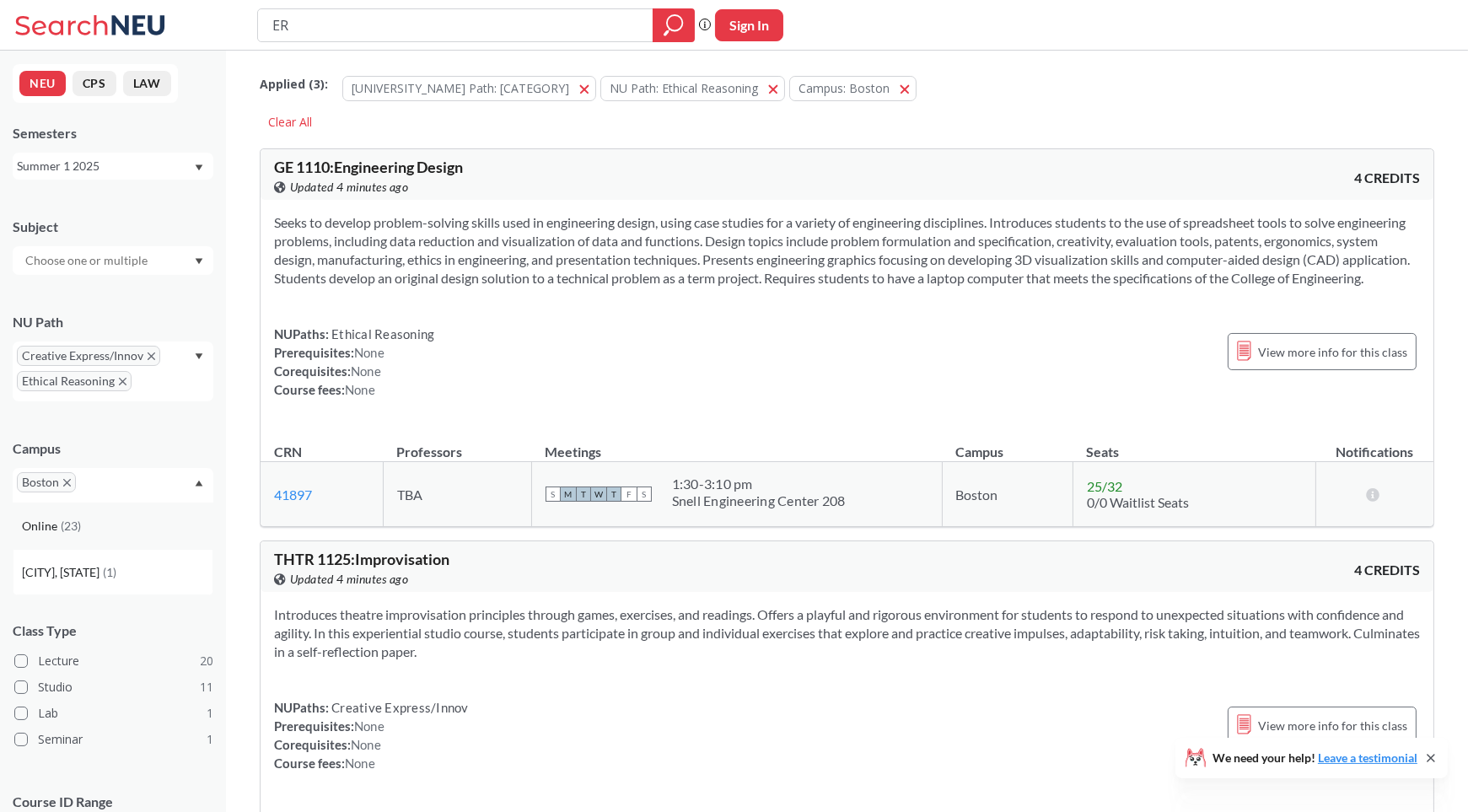 click on "Online ( 23 )" at bounding box center [117, 526] 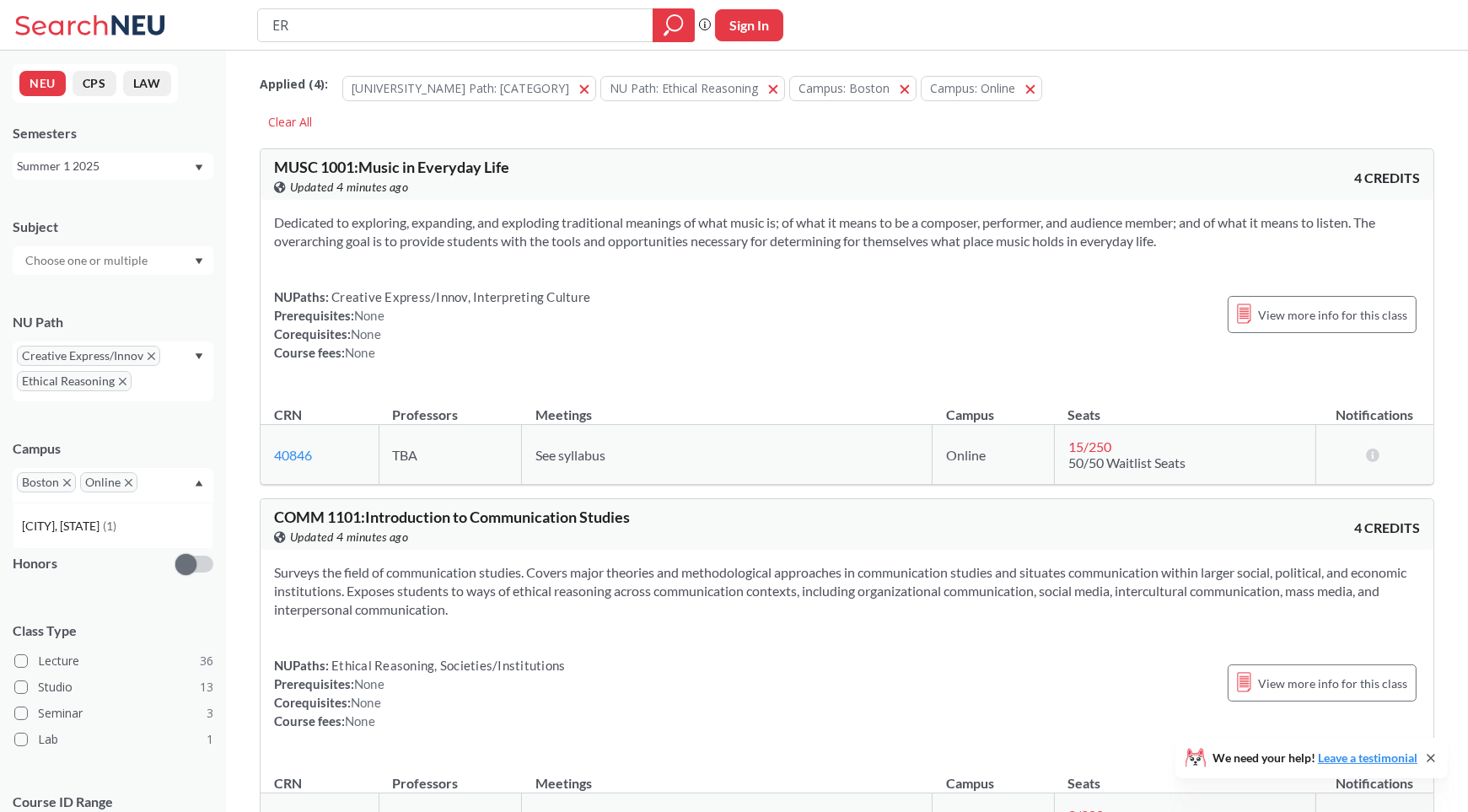 click at bounding box center [67, 482] 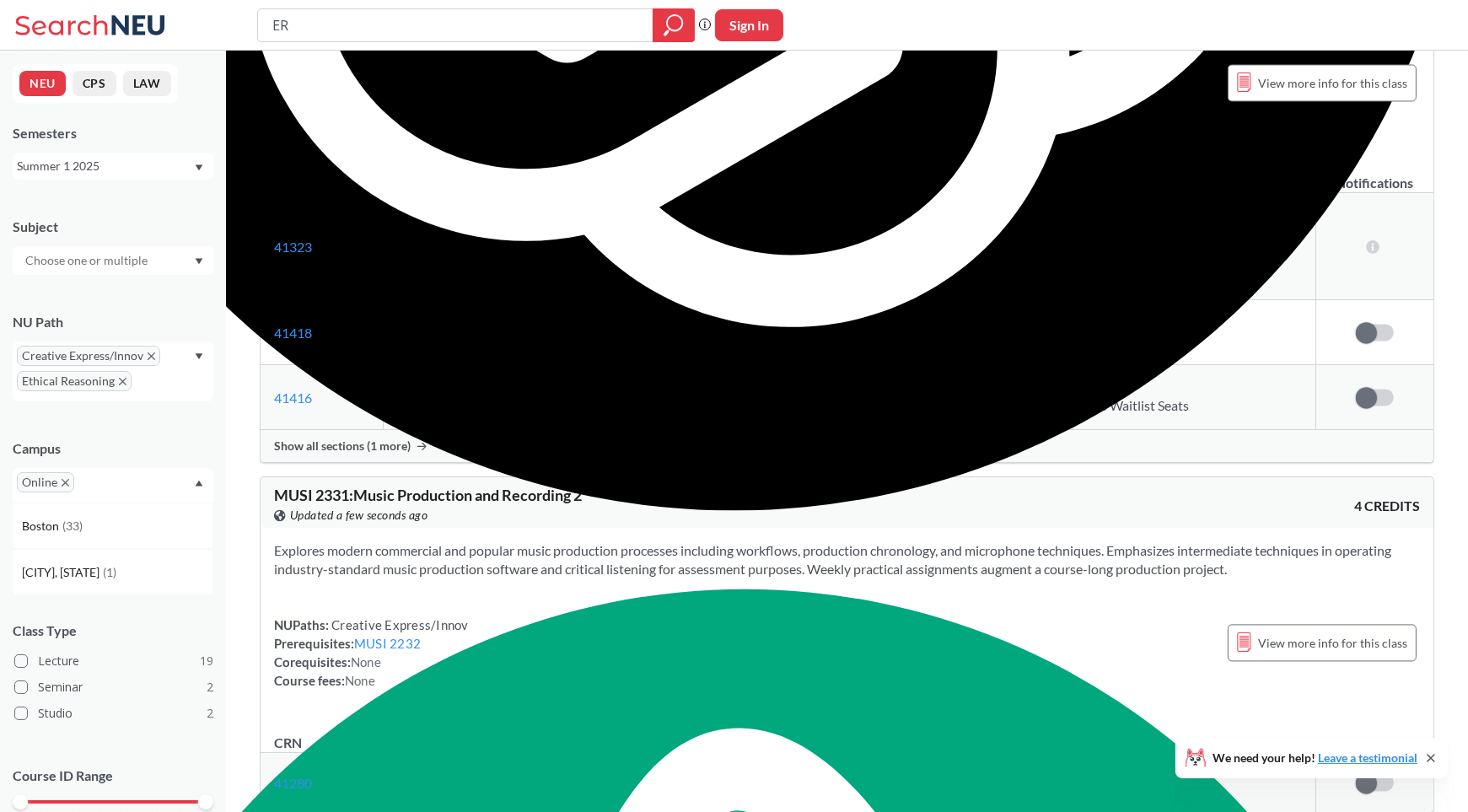 scroll, scrollTop: 5418, scrollLeft: 0, axis: vertical 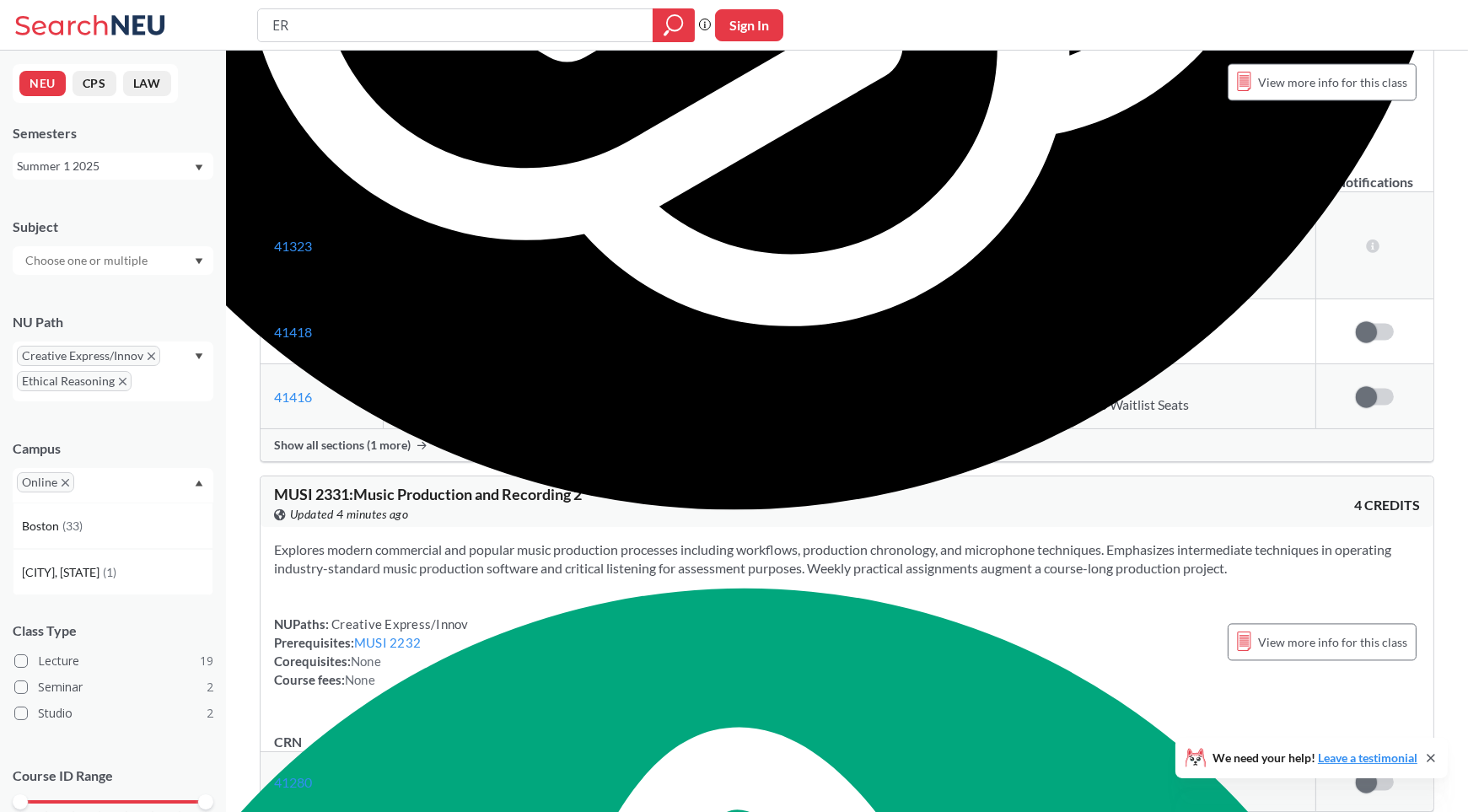 click at bounding box center [151, 356] 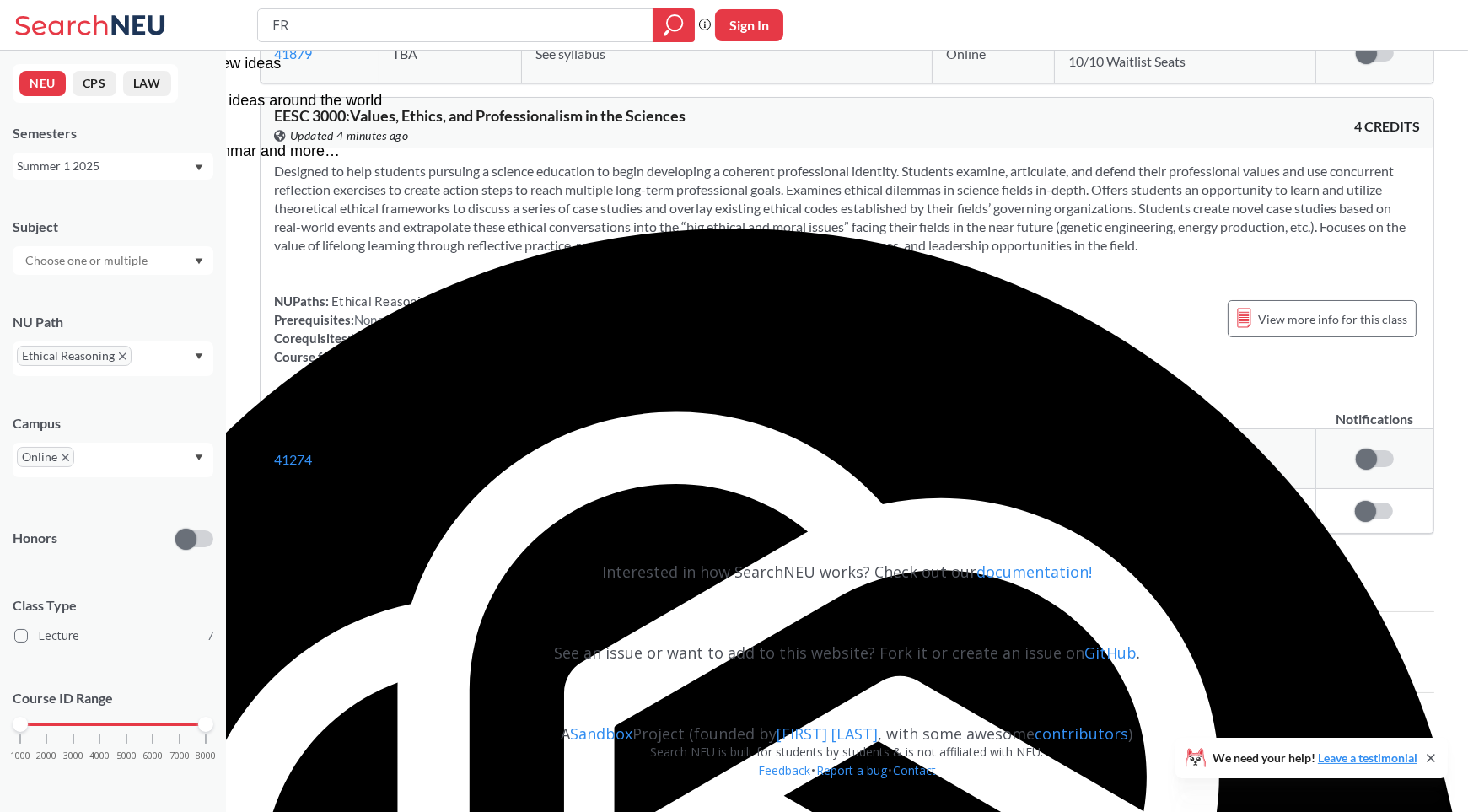click at bounding box center [122, 356] 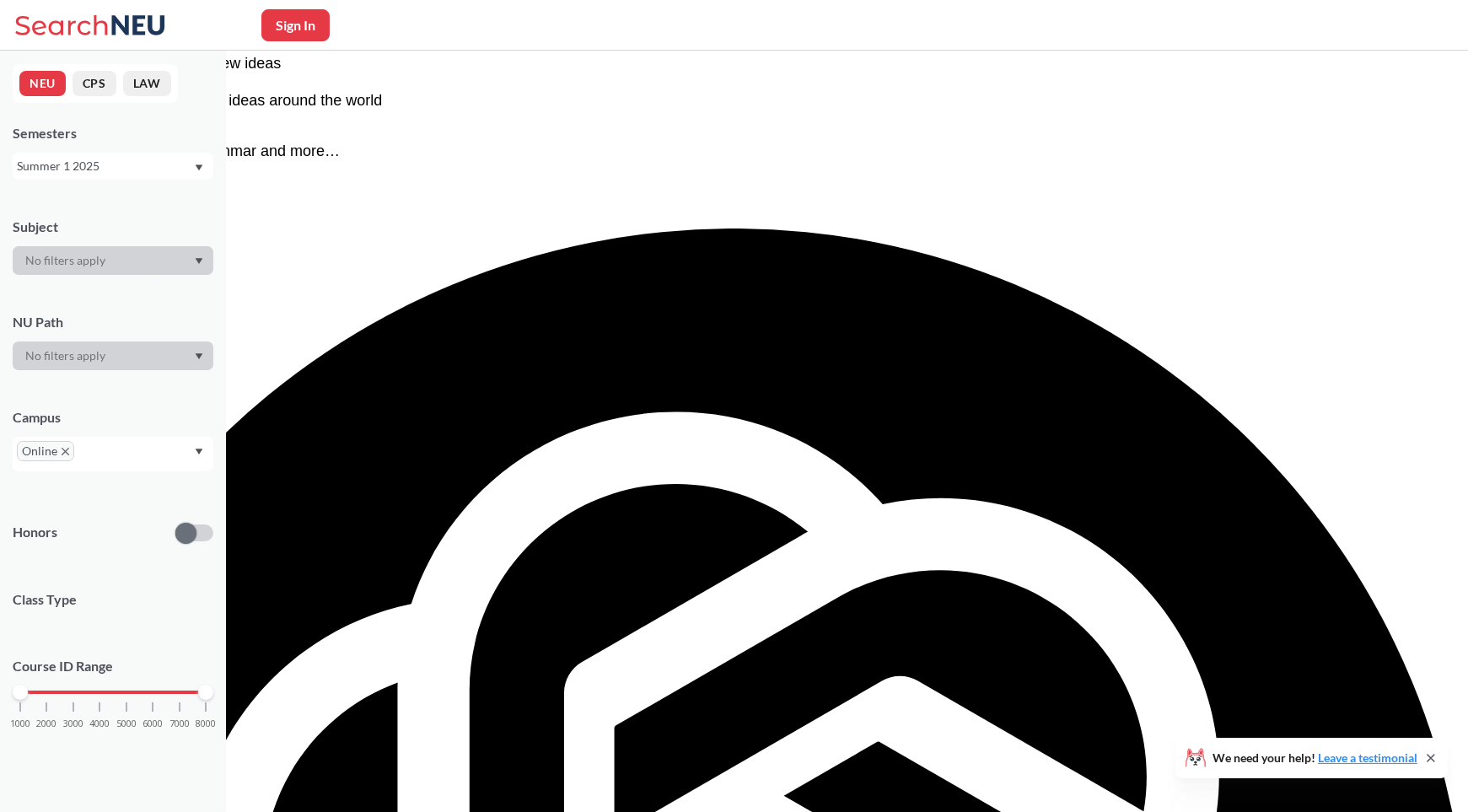 scroll, scrollTop: 2682, scrollLeft: 0, axis: vertical 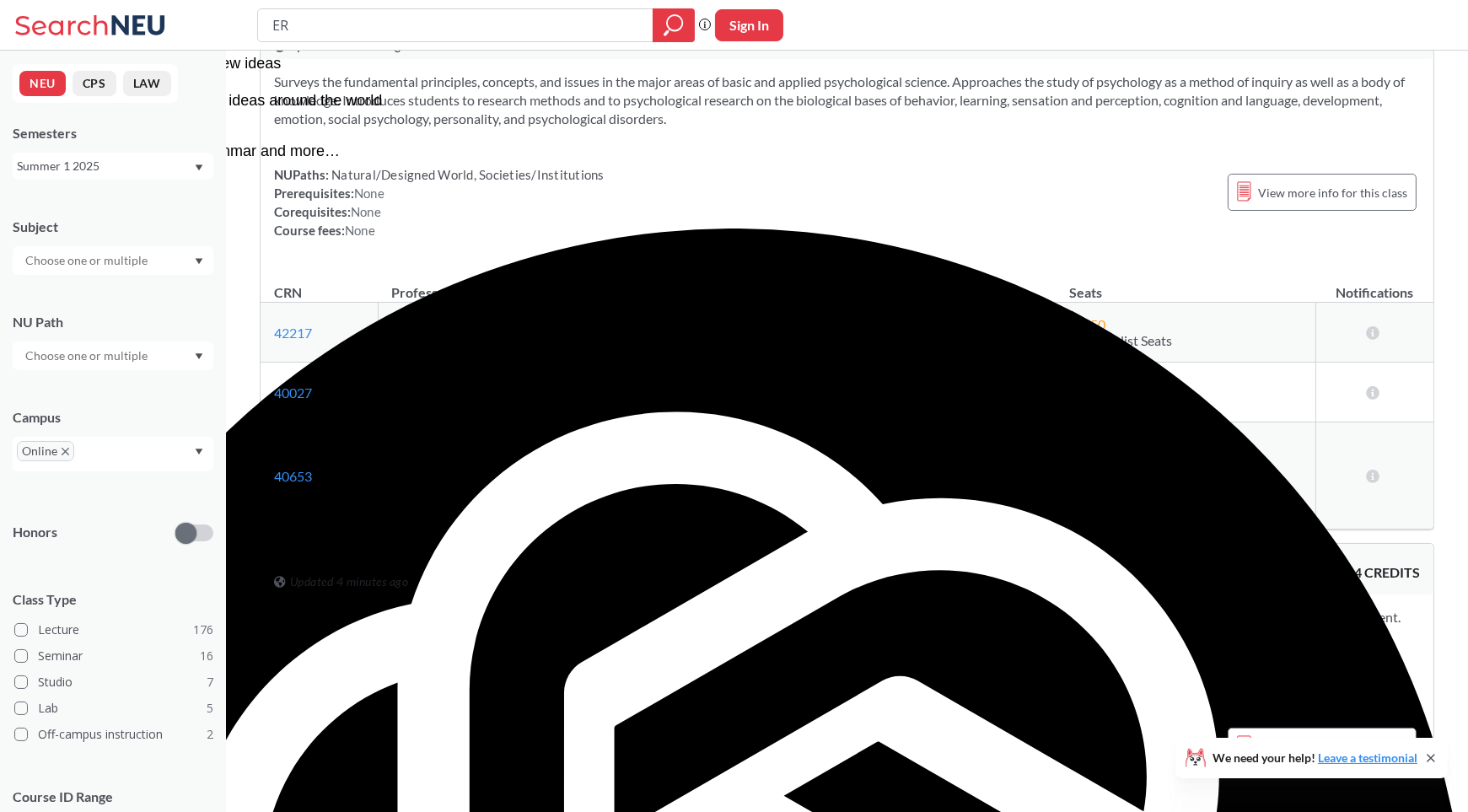 click at bounding box center [88, 261] 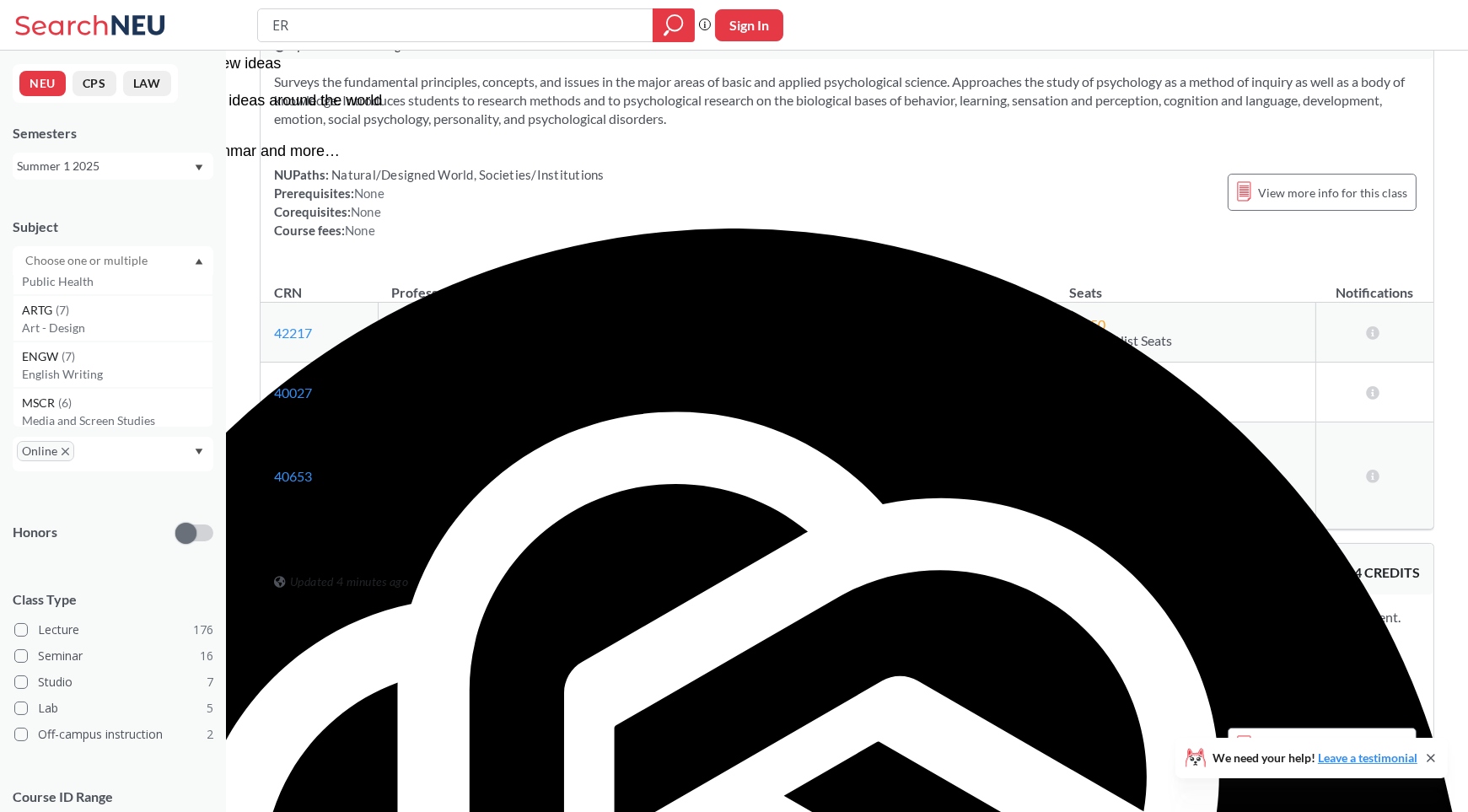 scroll, scrollTop: 0, scrollLeft: 0, axis: both 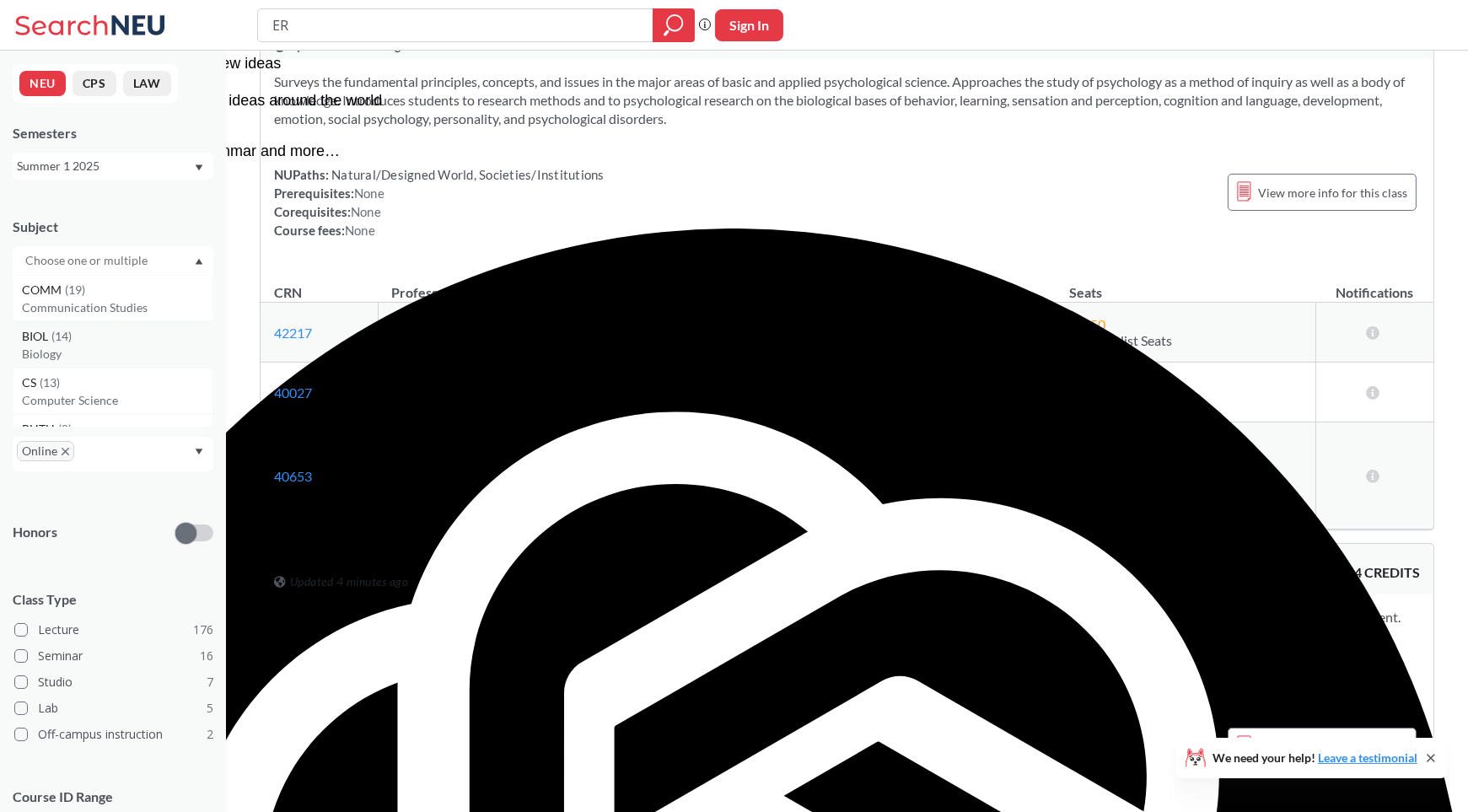 click on "BIOL ( 14 )" at bounding box center (117, 290) 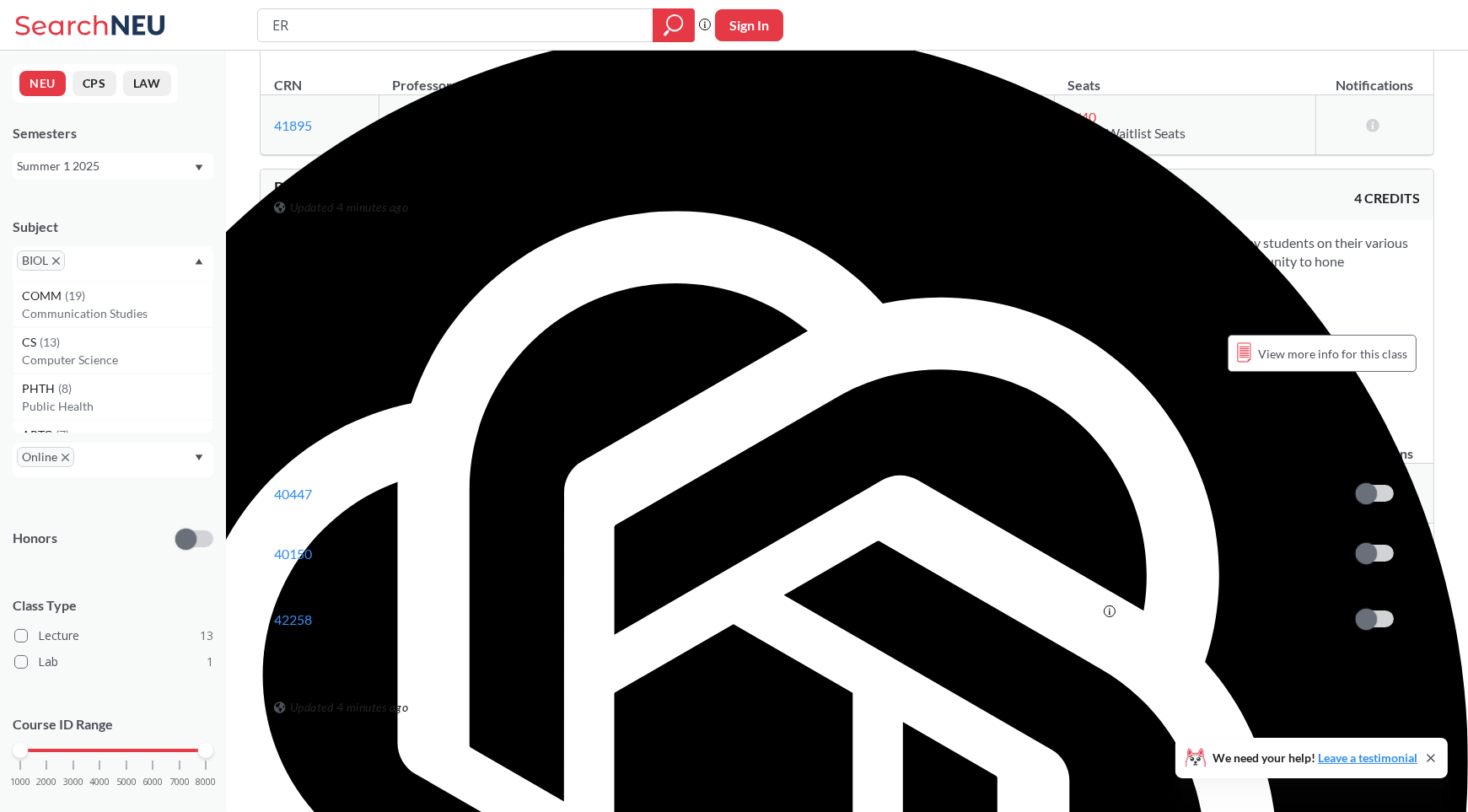 scroll, scrollTop: 4433, scrollLeft: 0, axis: vertical 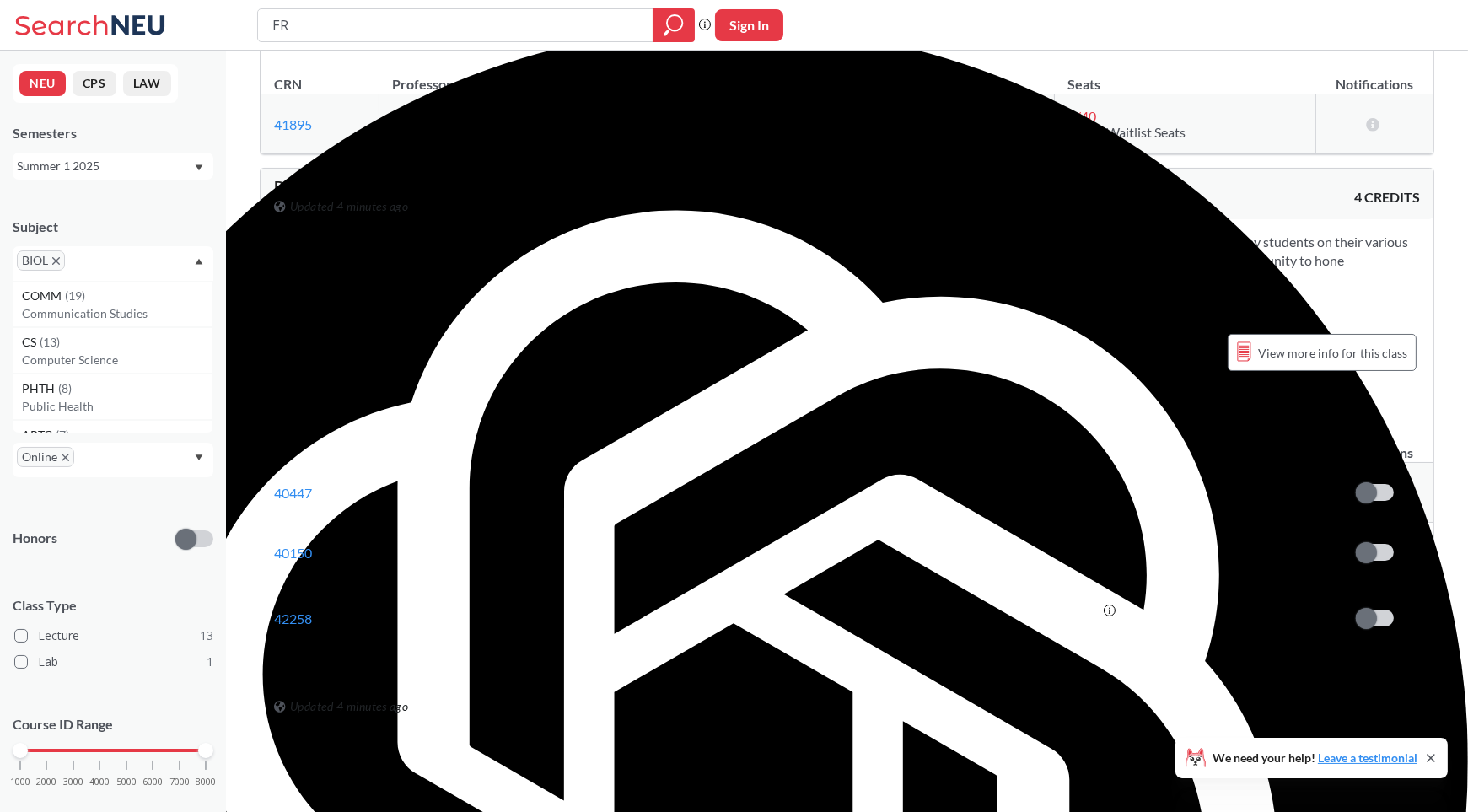 click on "BIOL" at bounding box center [113, 263] 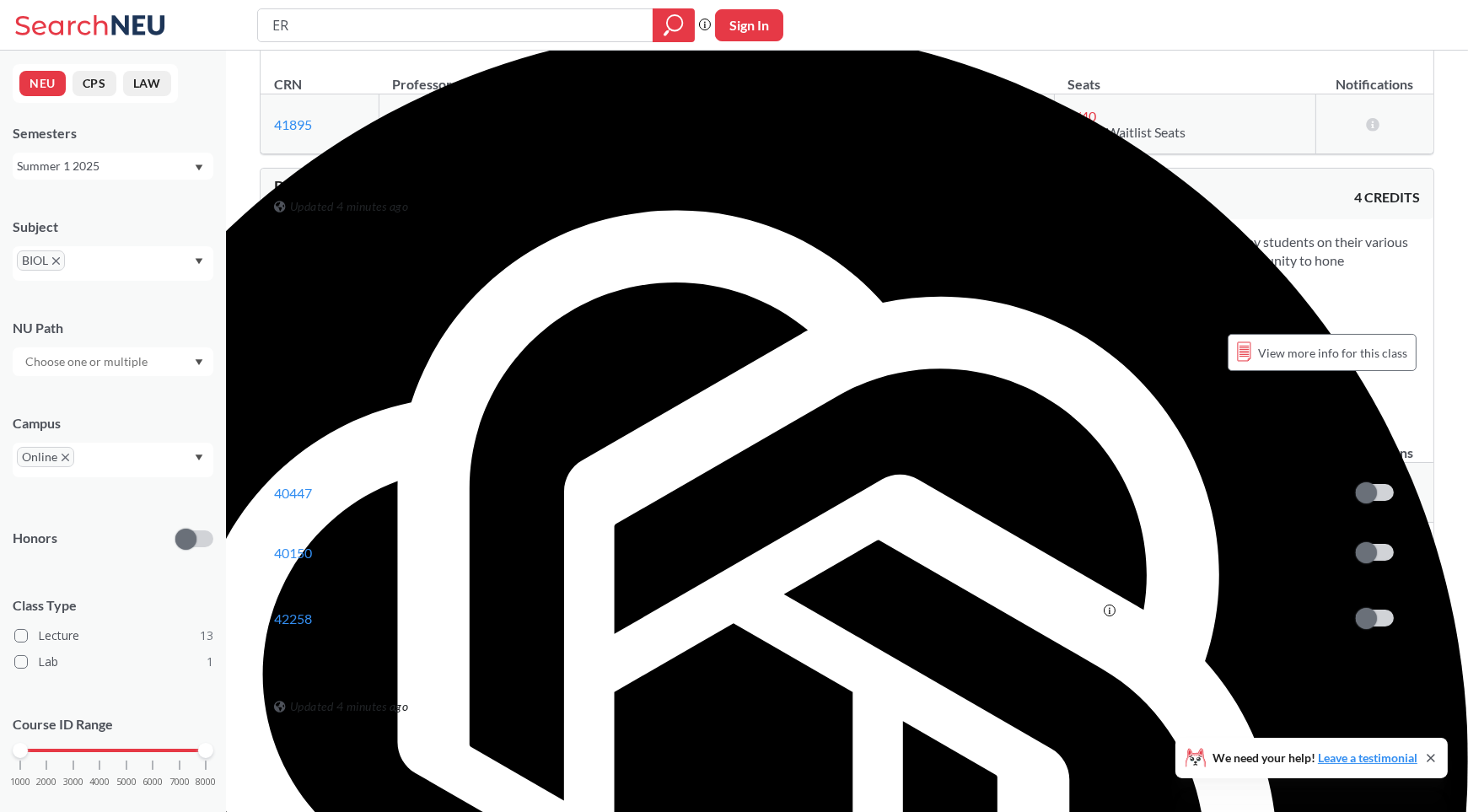 click on "BIOL" at bounding box center [113, 263] 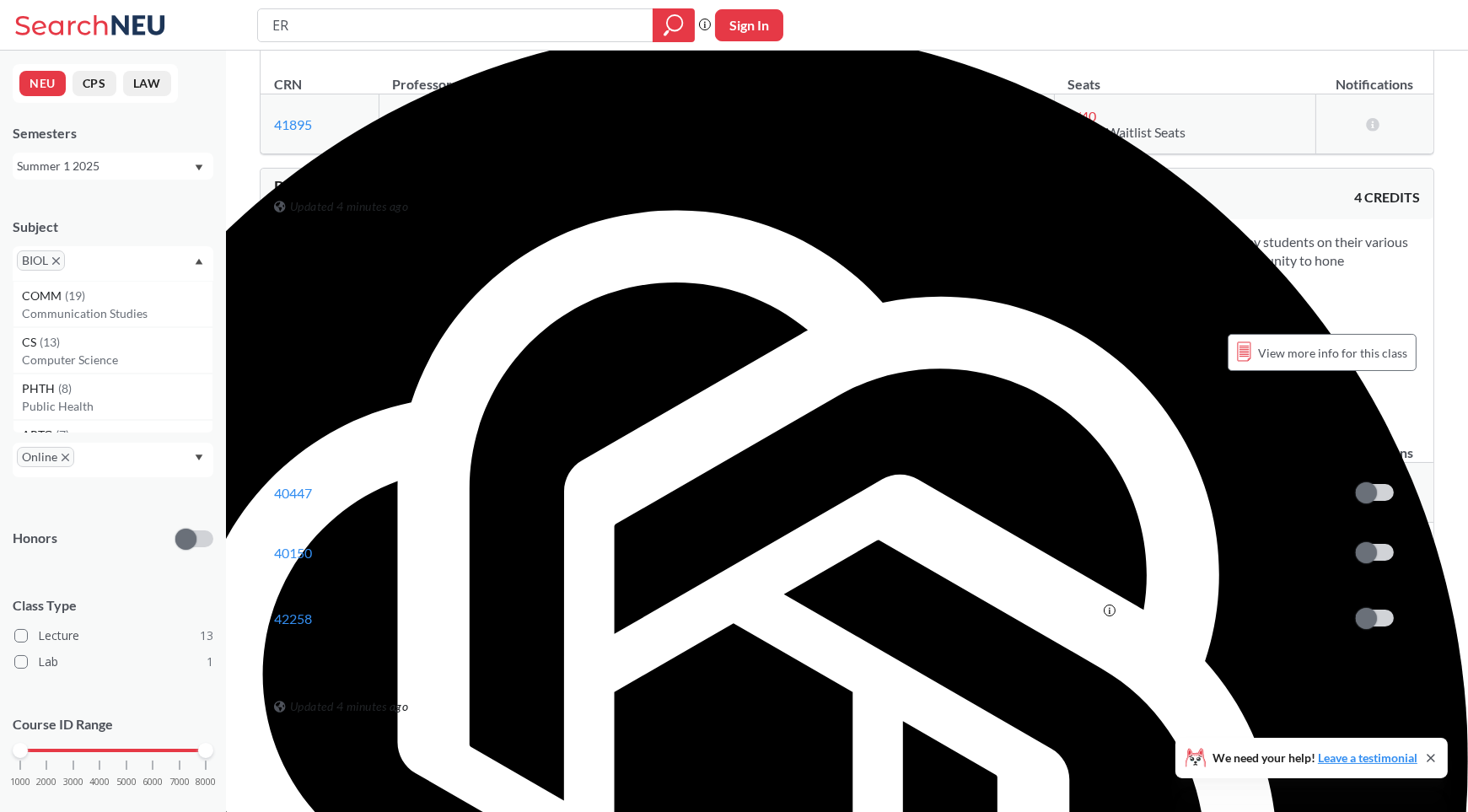 drag, startPoint x: 103, startPoint y: 257, endPoint x: 186, endPoint y: 448, distance: 208.25465 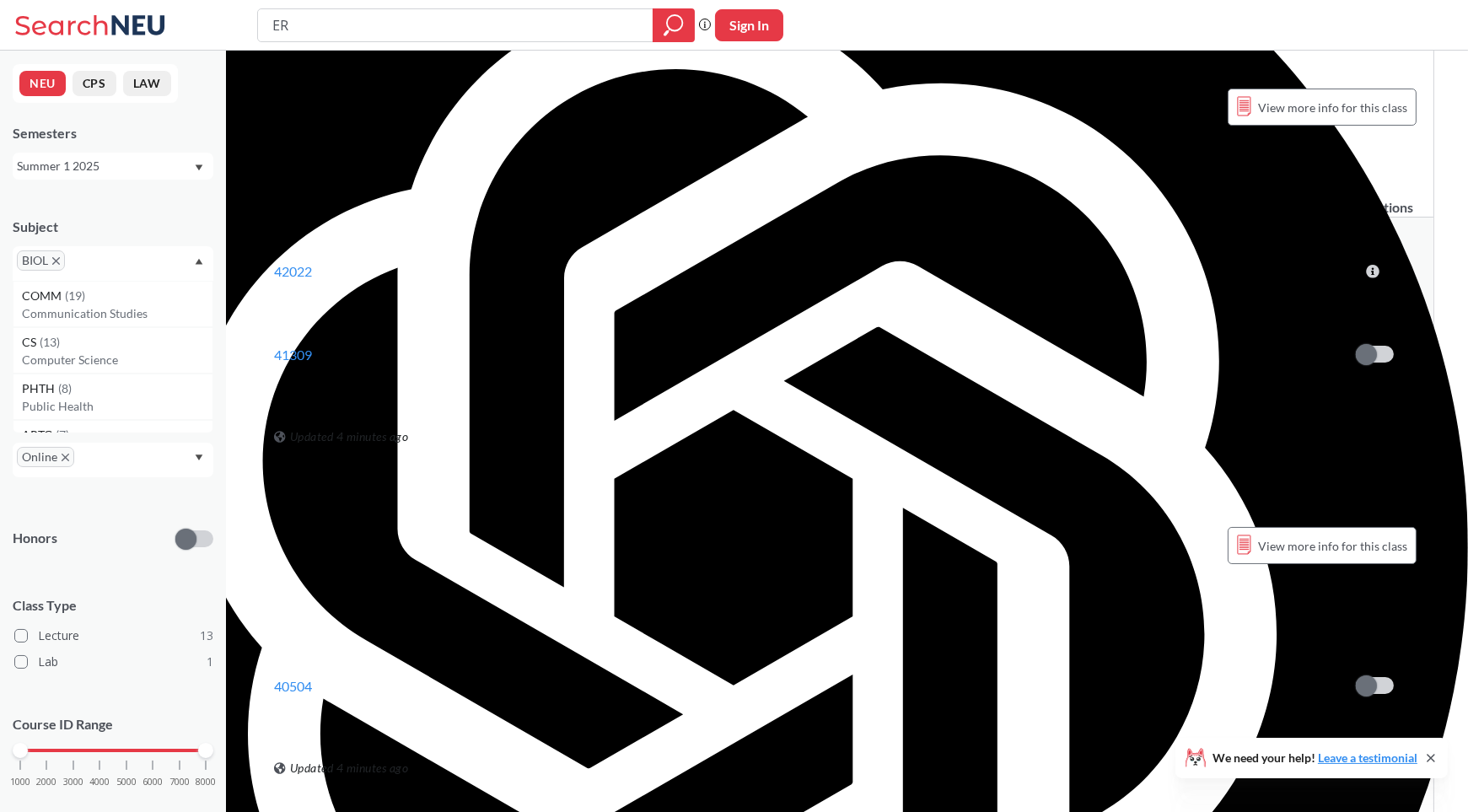 scroll, scrollTop: 3096, scrollLeft: 0, axis: vertical 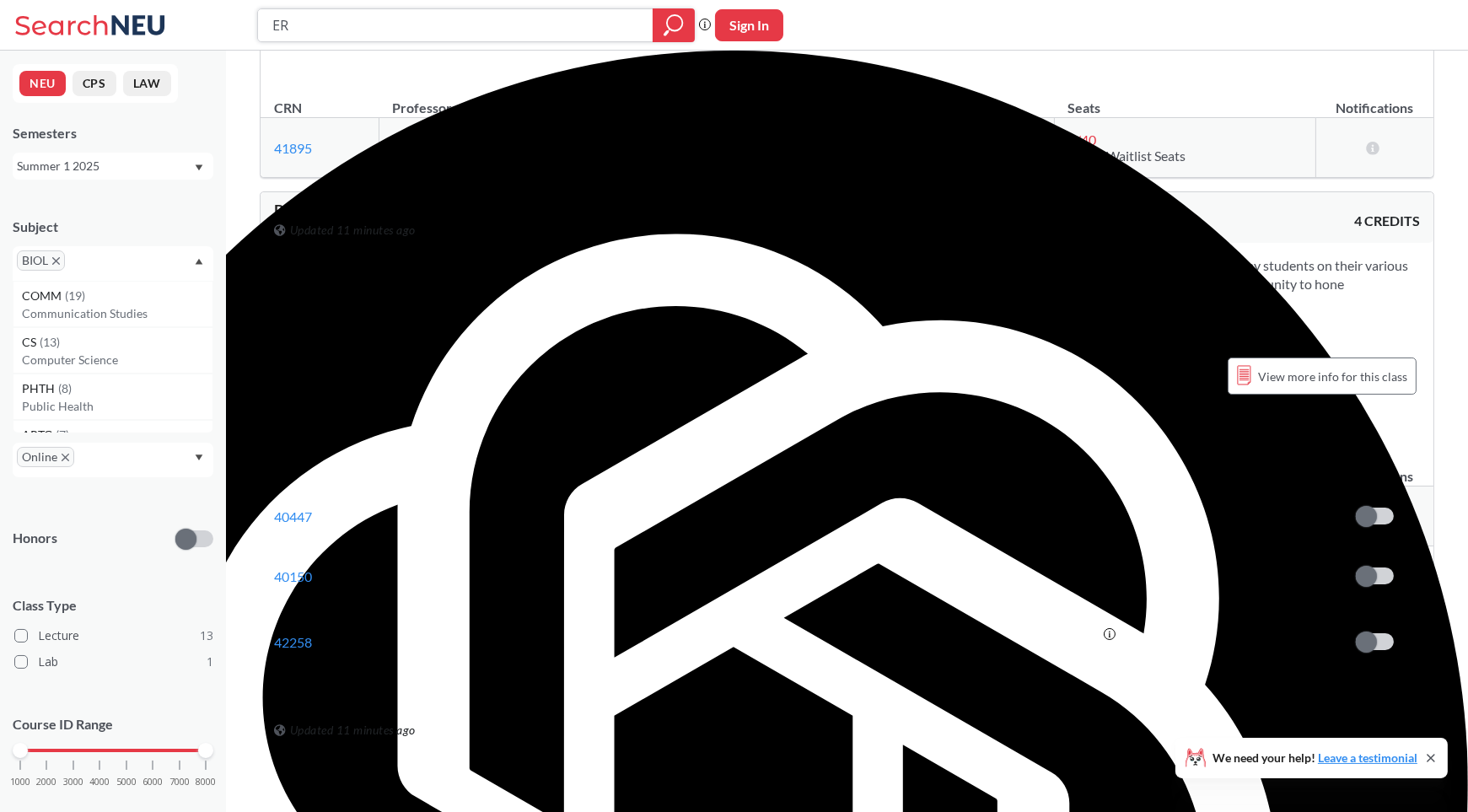 click on "ER" at bounding box center (455, 25) 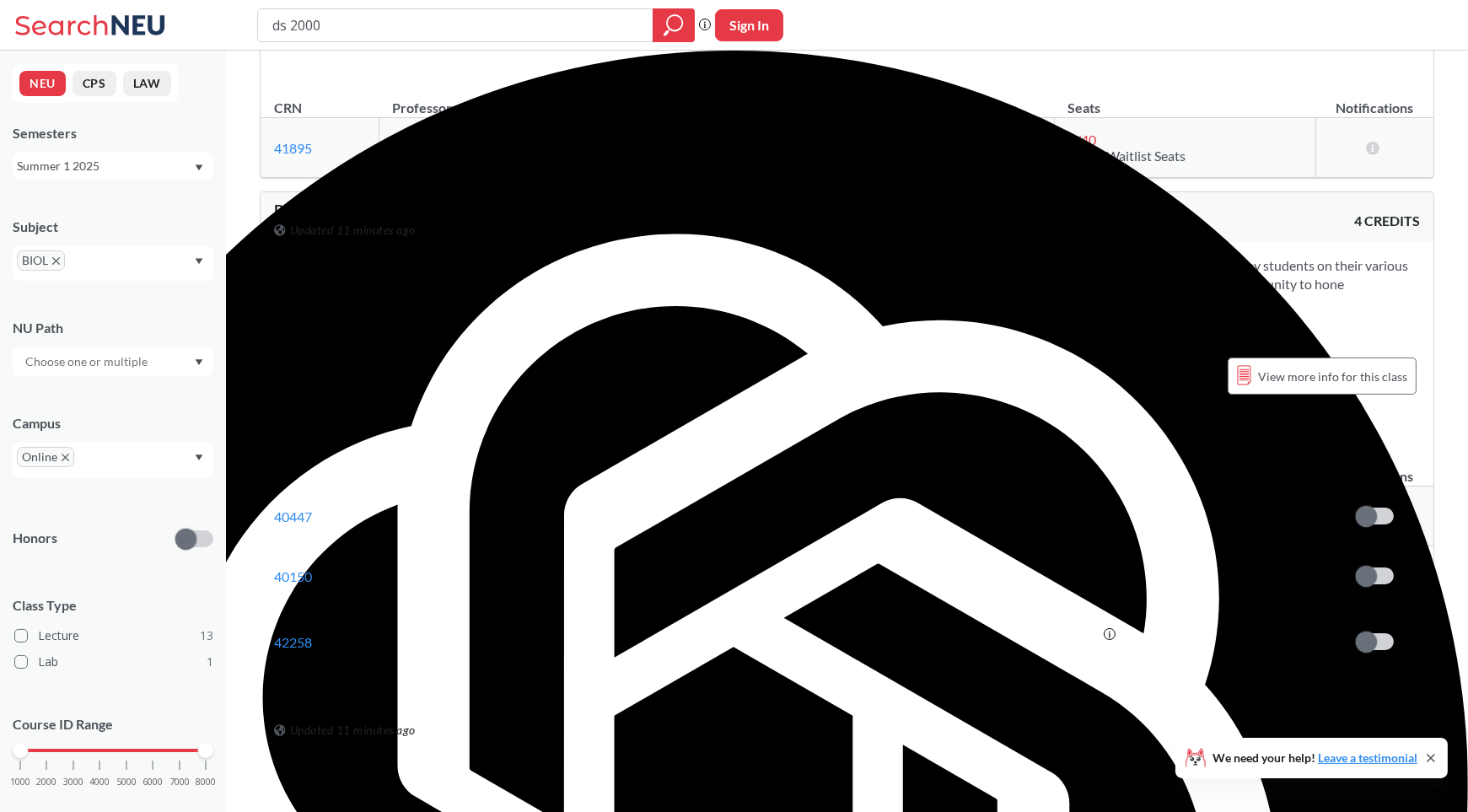 scroll, scrollTop: 0, scrollLeft: 0, axis: both 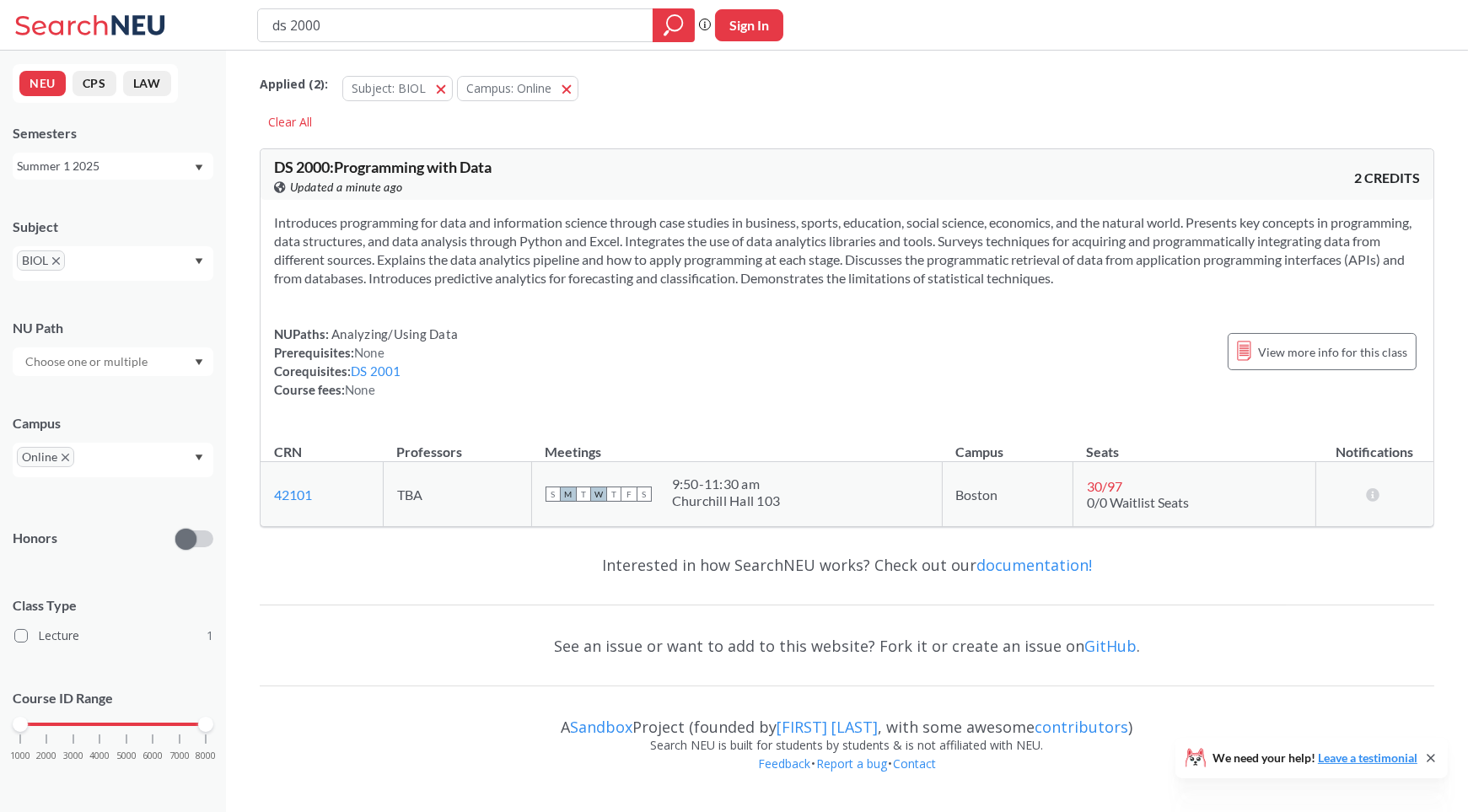 click at bounding box center [56, 261] 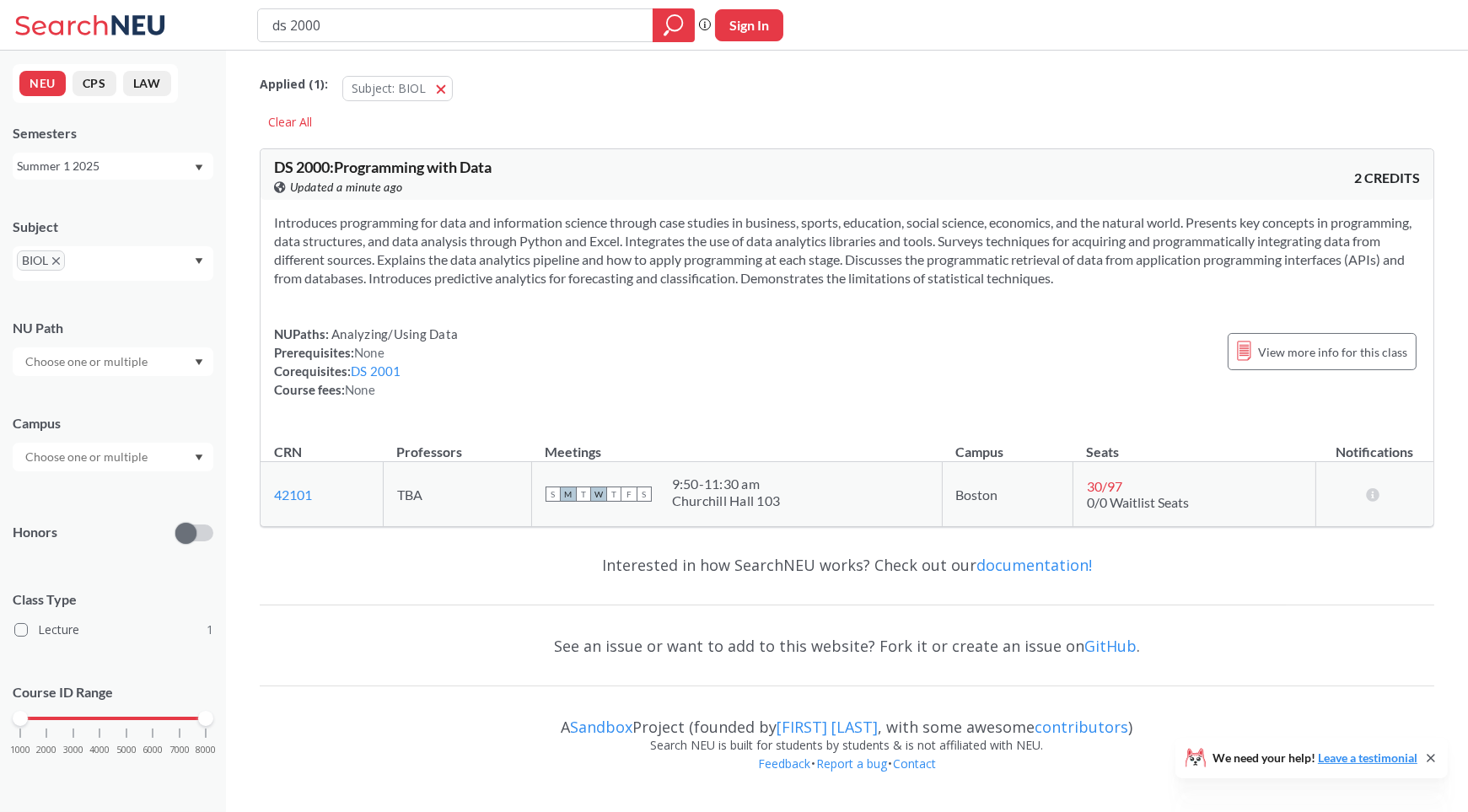 click on "Summer 1 2025" at bounding box center (105, 166) 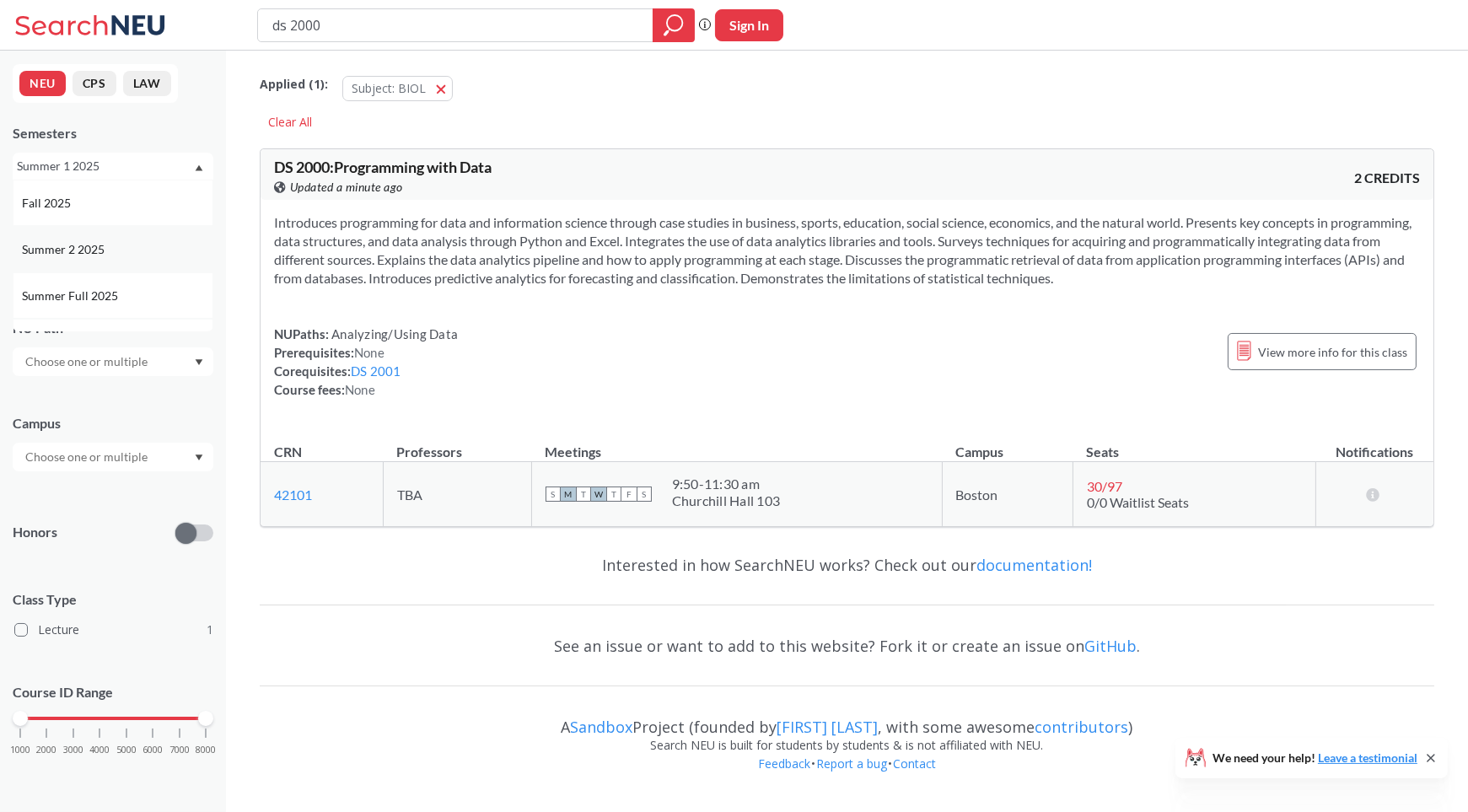 click on "Summer 2 2025" at bounding box center [117, 203] 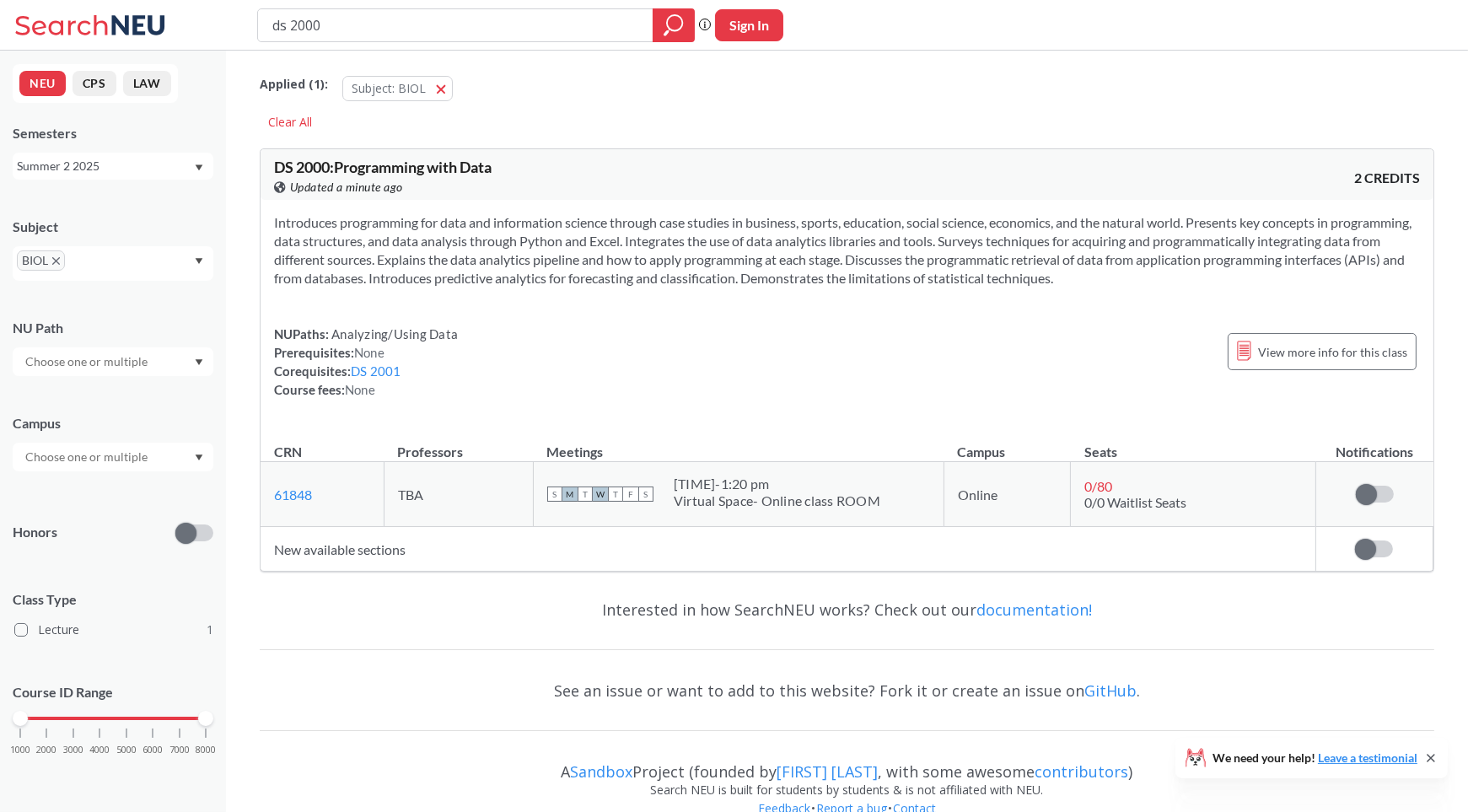 click on "Summer 2 2025" at bounding box center (113, 166) 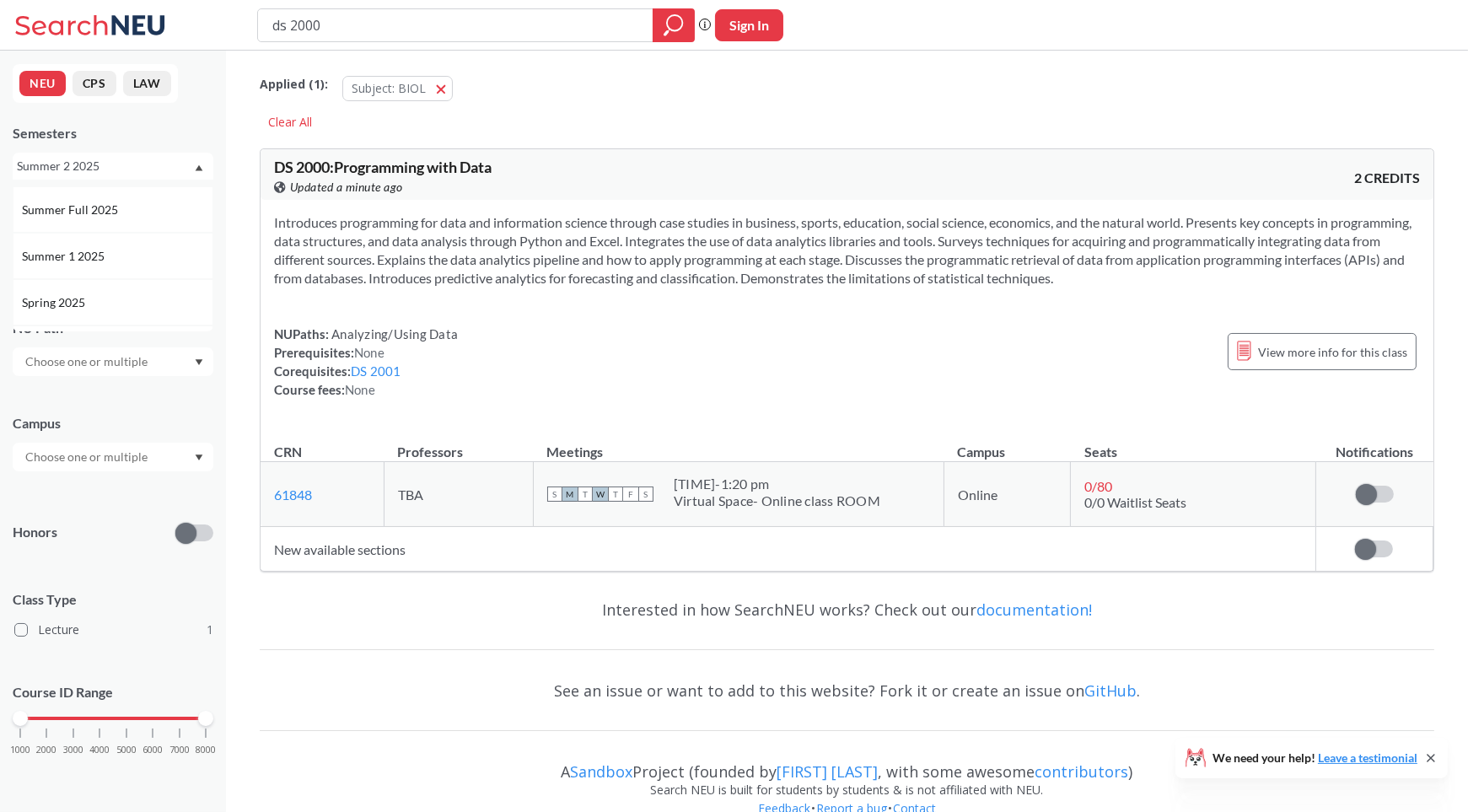 scroll, scrollTop: 88, scrollLeft: 0, axis: vertical 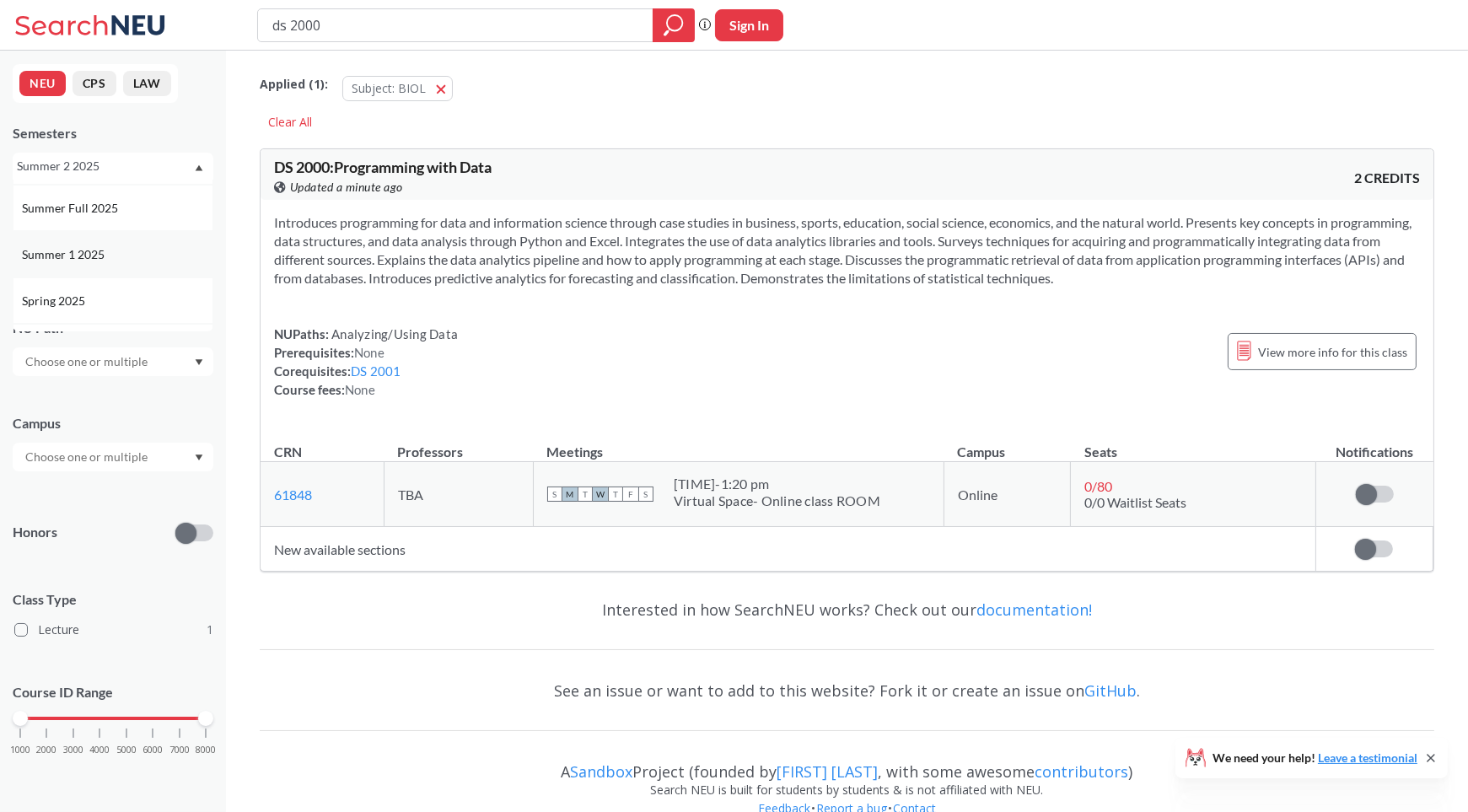 click on "Summer 1 2025" at bounding box center (117, 116) 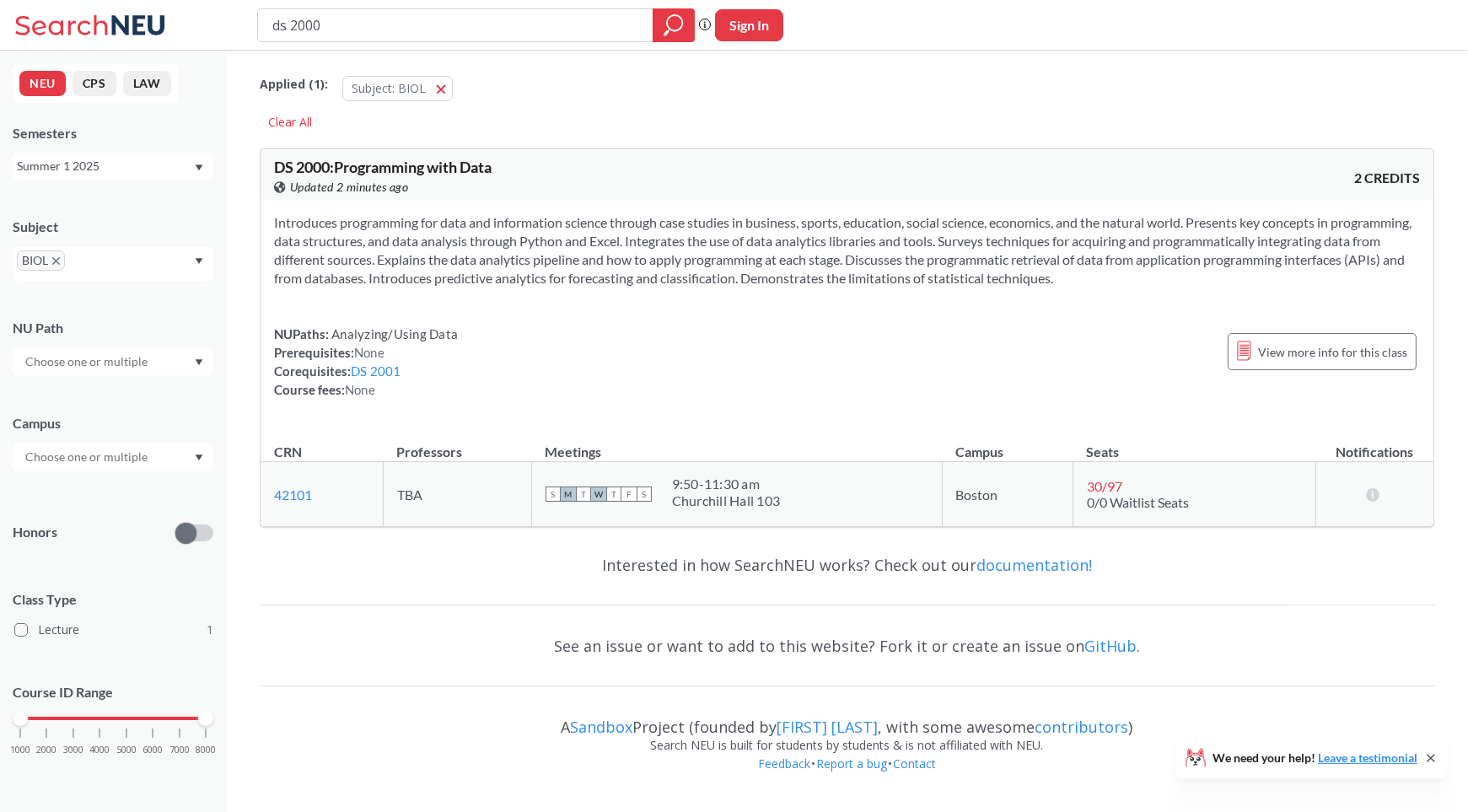 scroll, scrollTop: 0, scrollLeft: 0, axis: both 